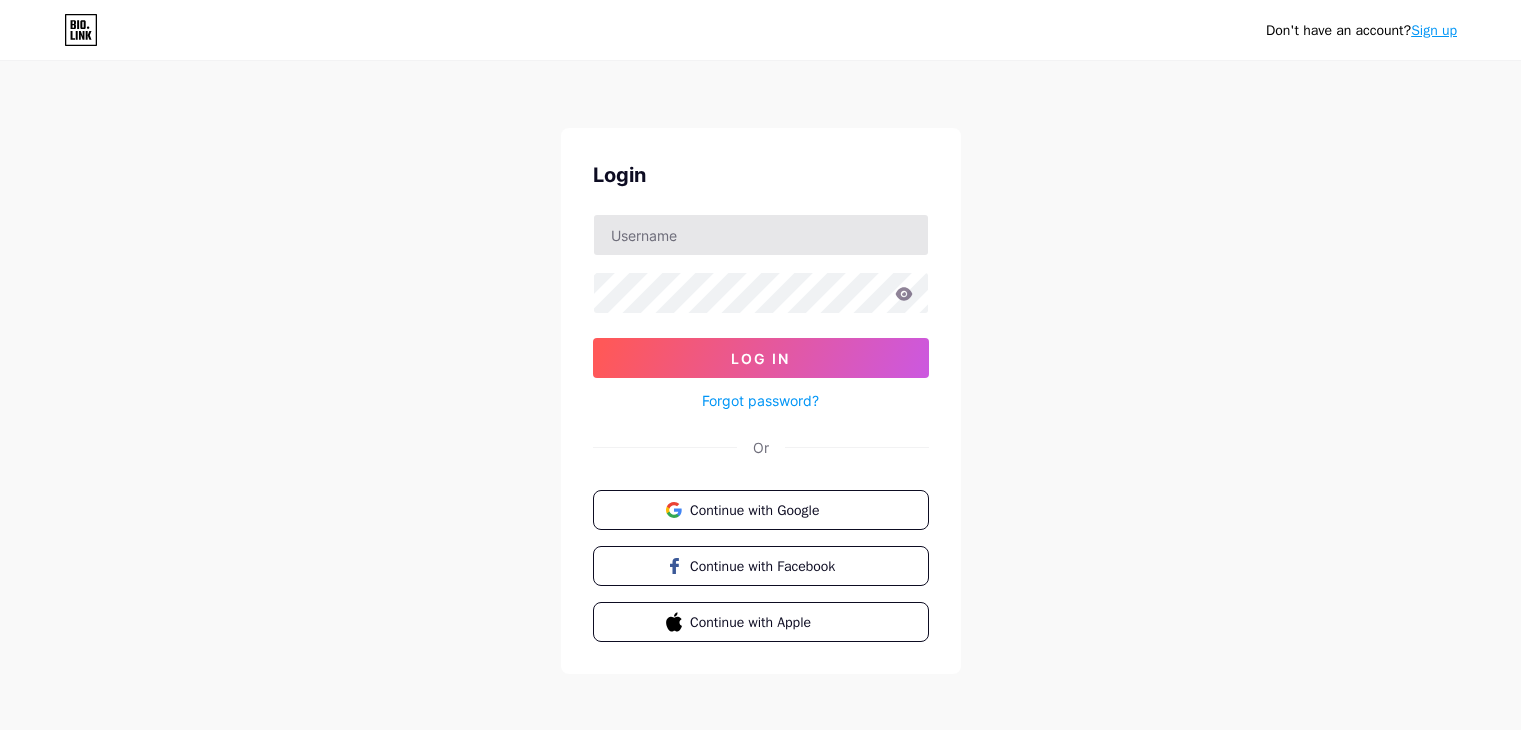 scroll, scrollTop: 0, scrollLeft: 0, axis: both 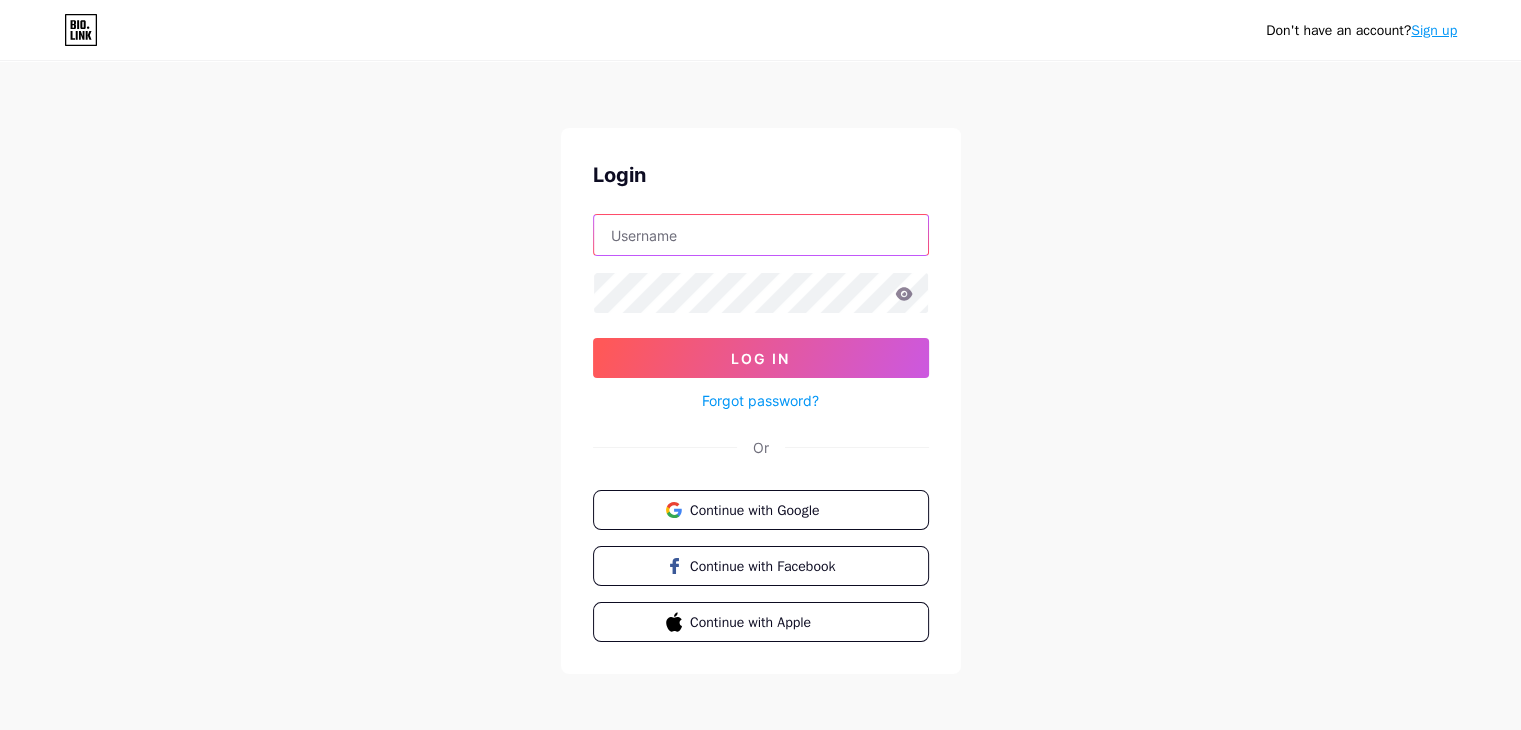 click at bounding box center [761, 235] 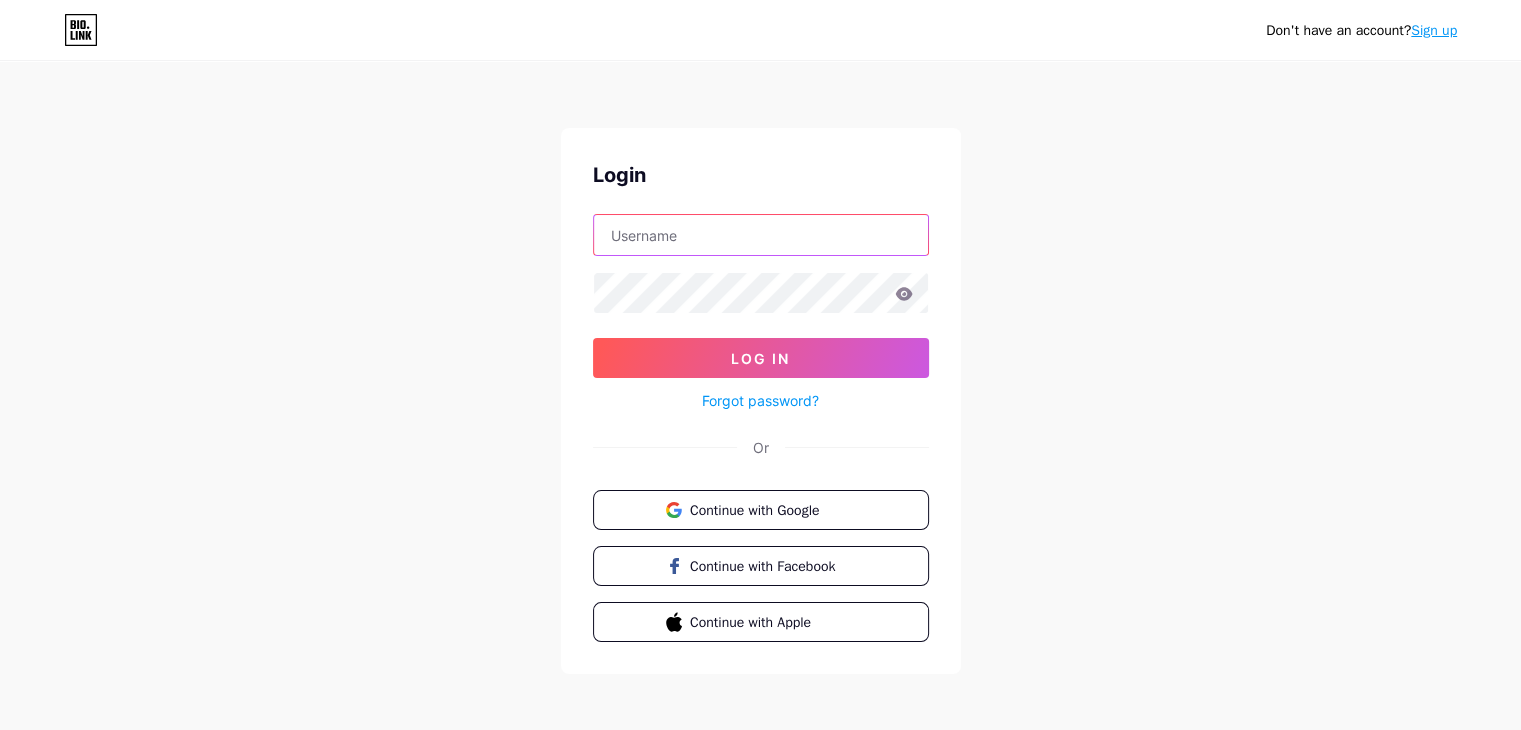 type on "[EMAIL_ADDRESS][DOMAIN_NAME]" 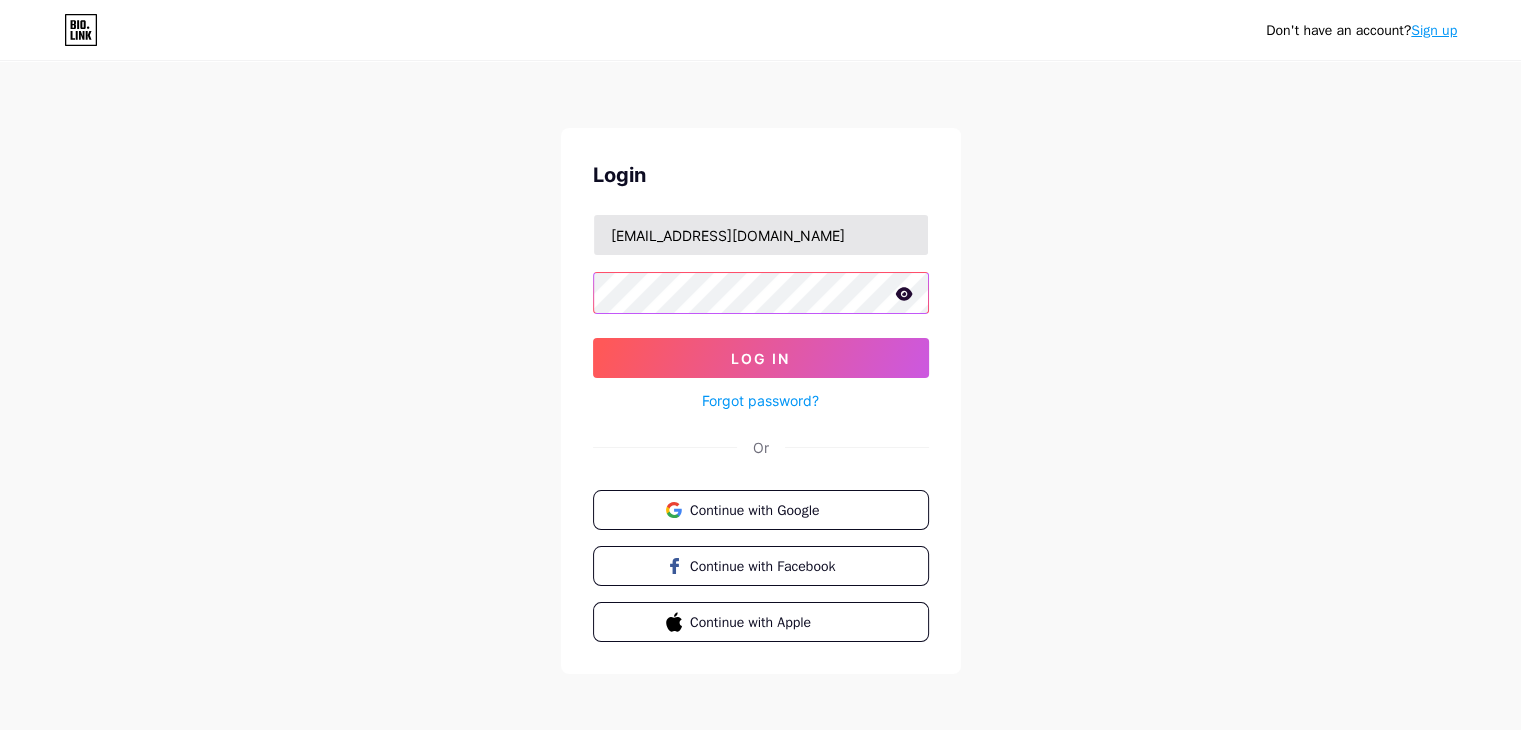click on "Log In" at bounding box center [761, 358] 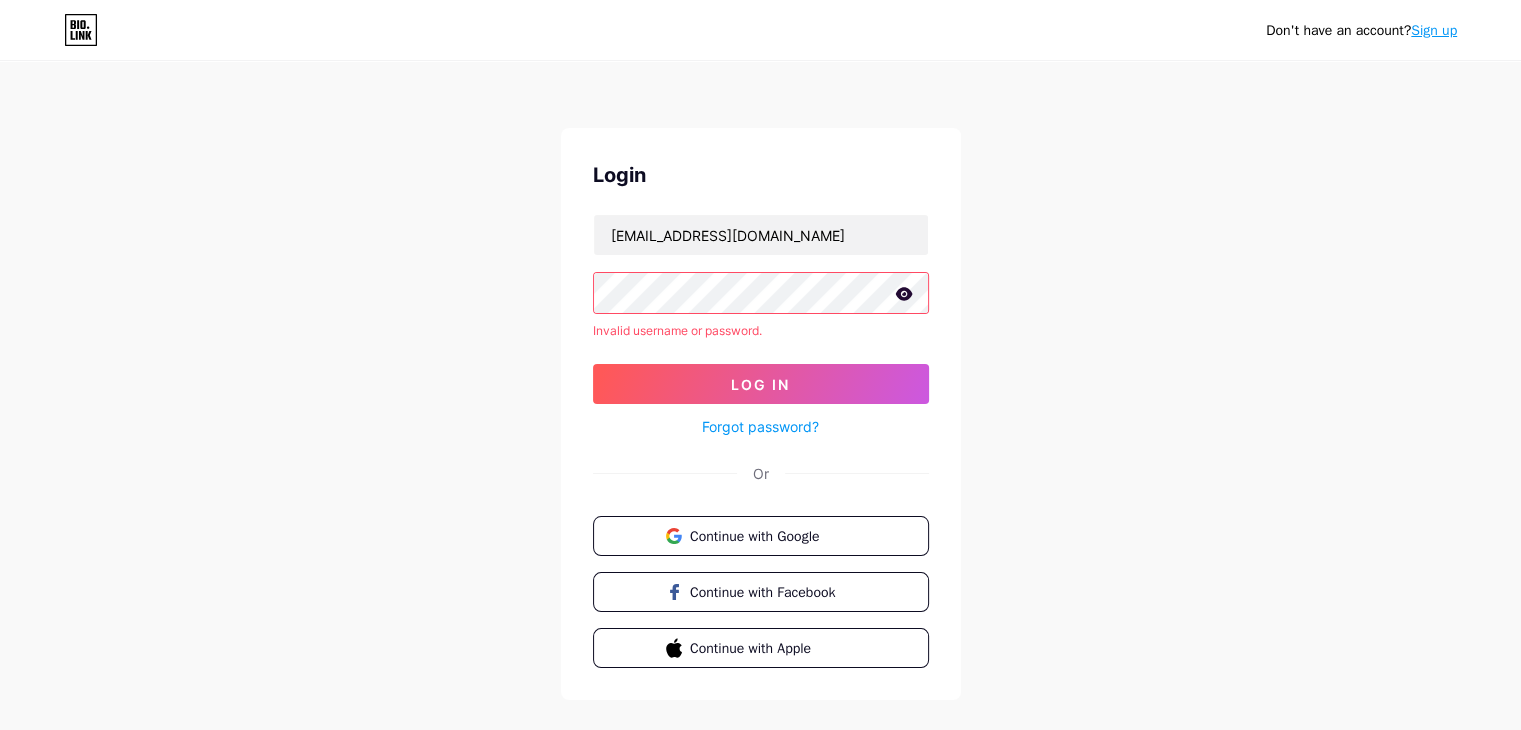 click 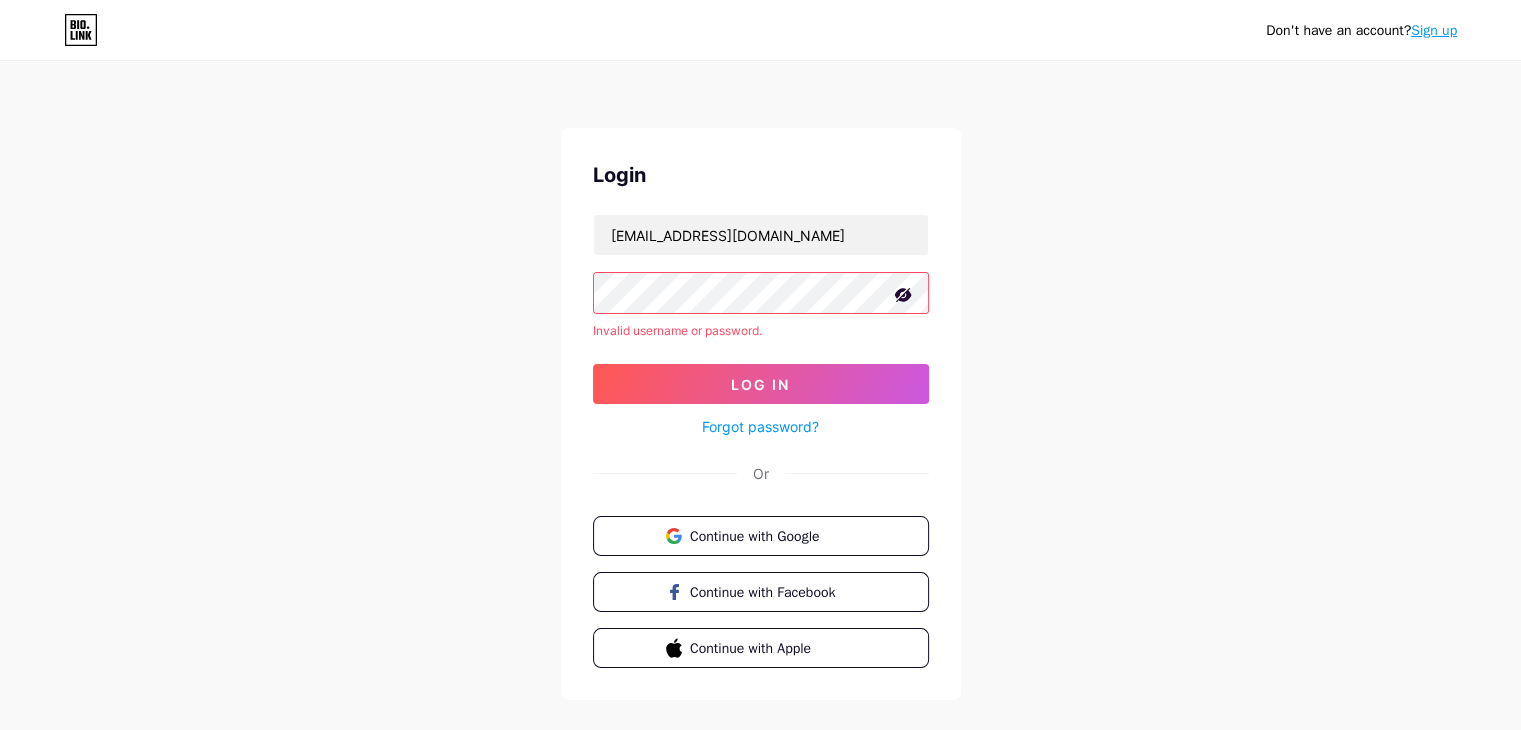 click on "Don't have an account?  Sign up   Login     [EMAIL_ADDRESS][DOMAIN_NAME]           Invalid username or password.     Log In
Forgot password?
Or       Continue with Google     Continue with Facebook
Continue with Apple" at bounding box center [760, 382] 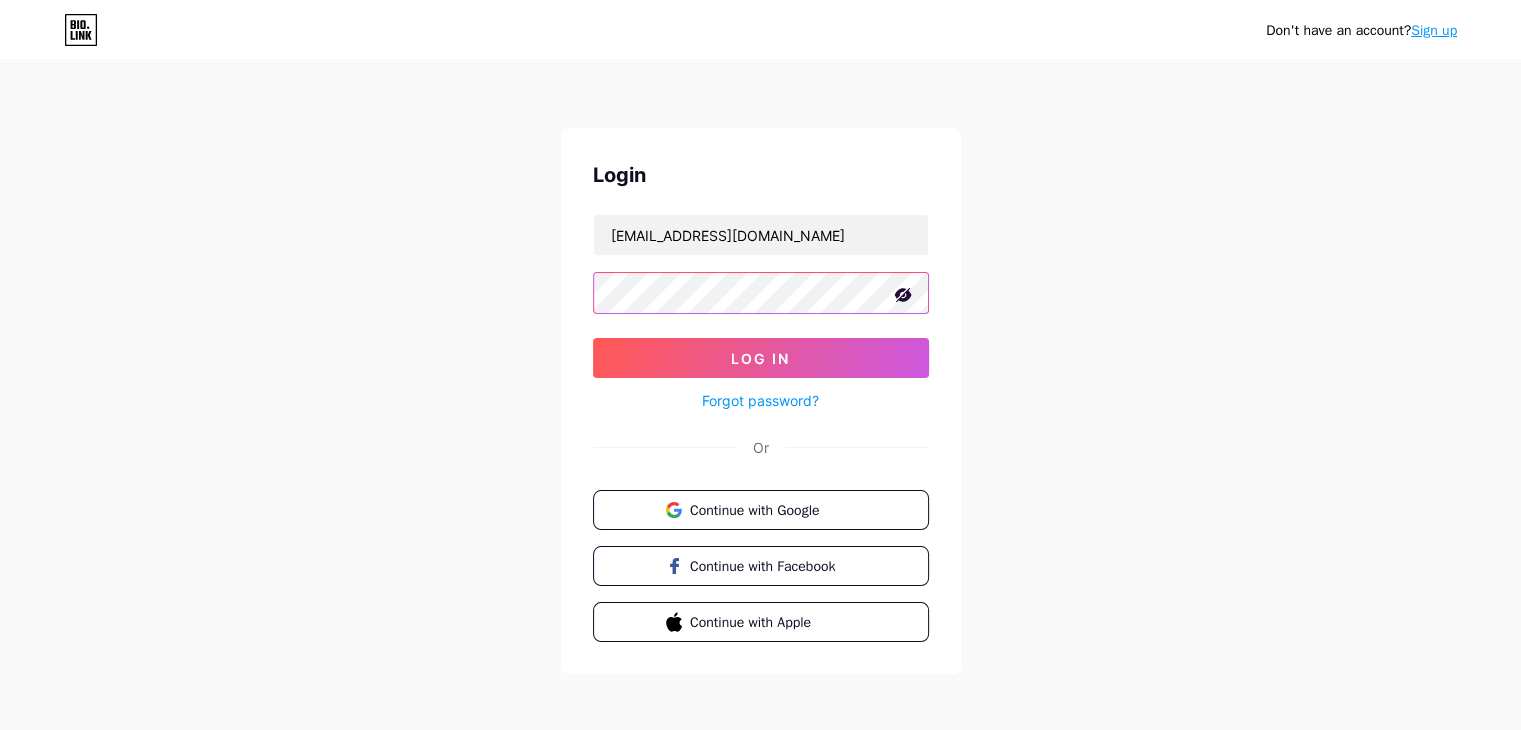 click on "Log In" at bounding box center [761, 358] 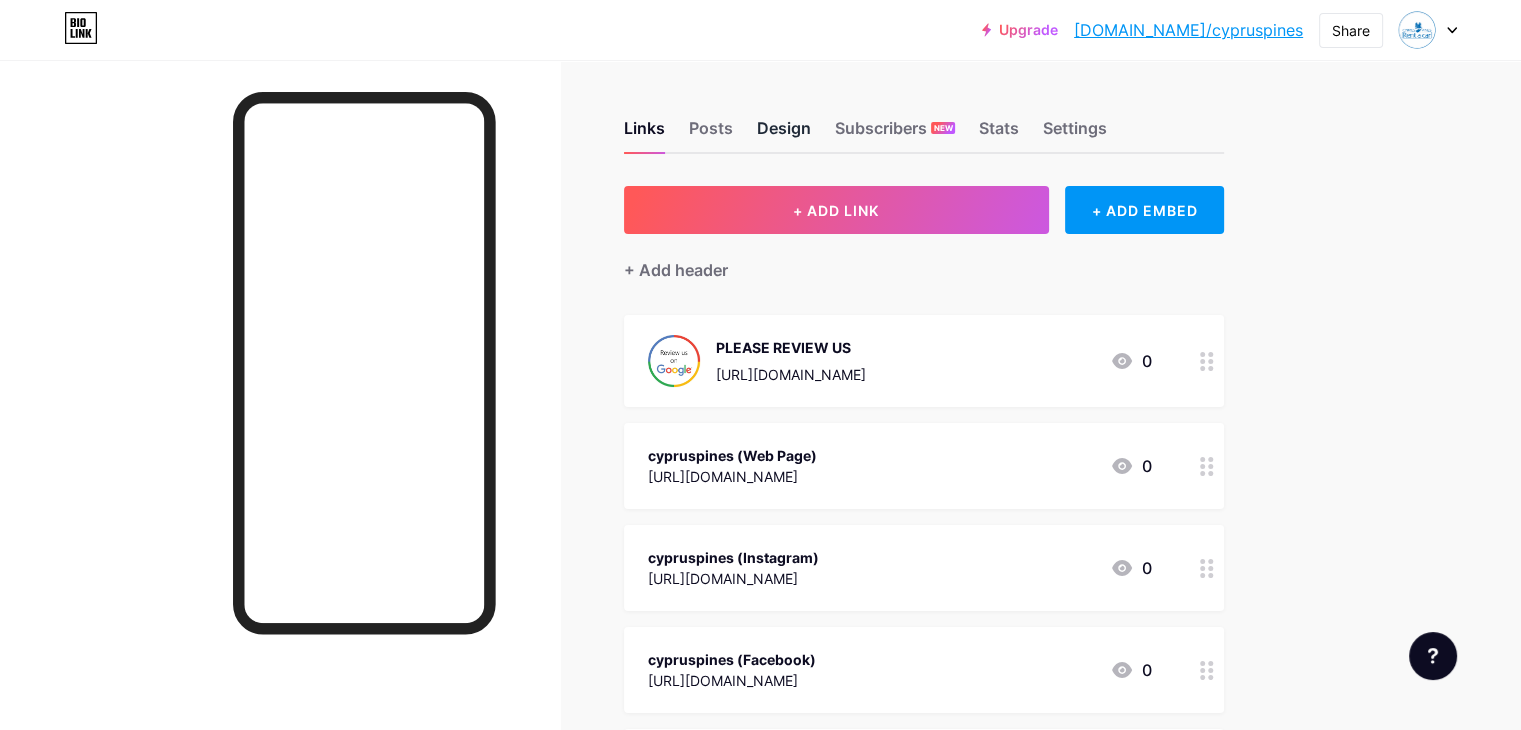 click on "Design" at bounding box center (784, 134) 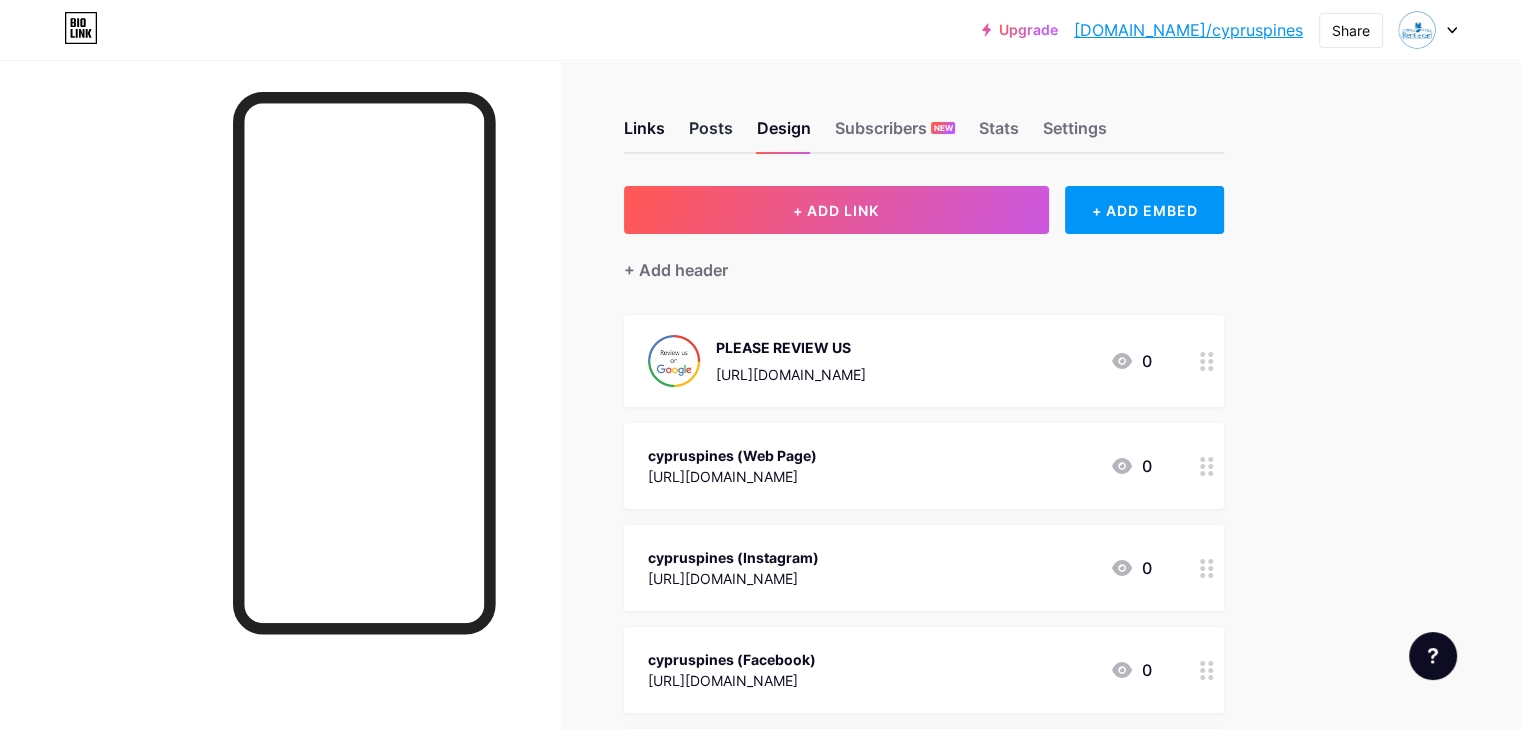 click on "Posts" at bounding box center [711, 134] 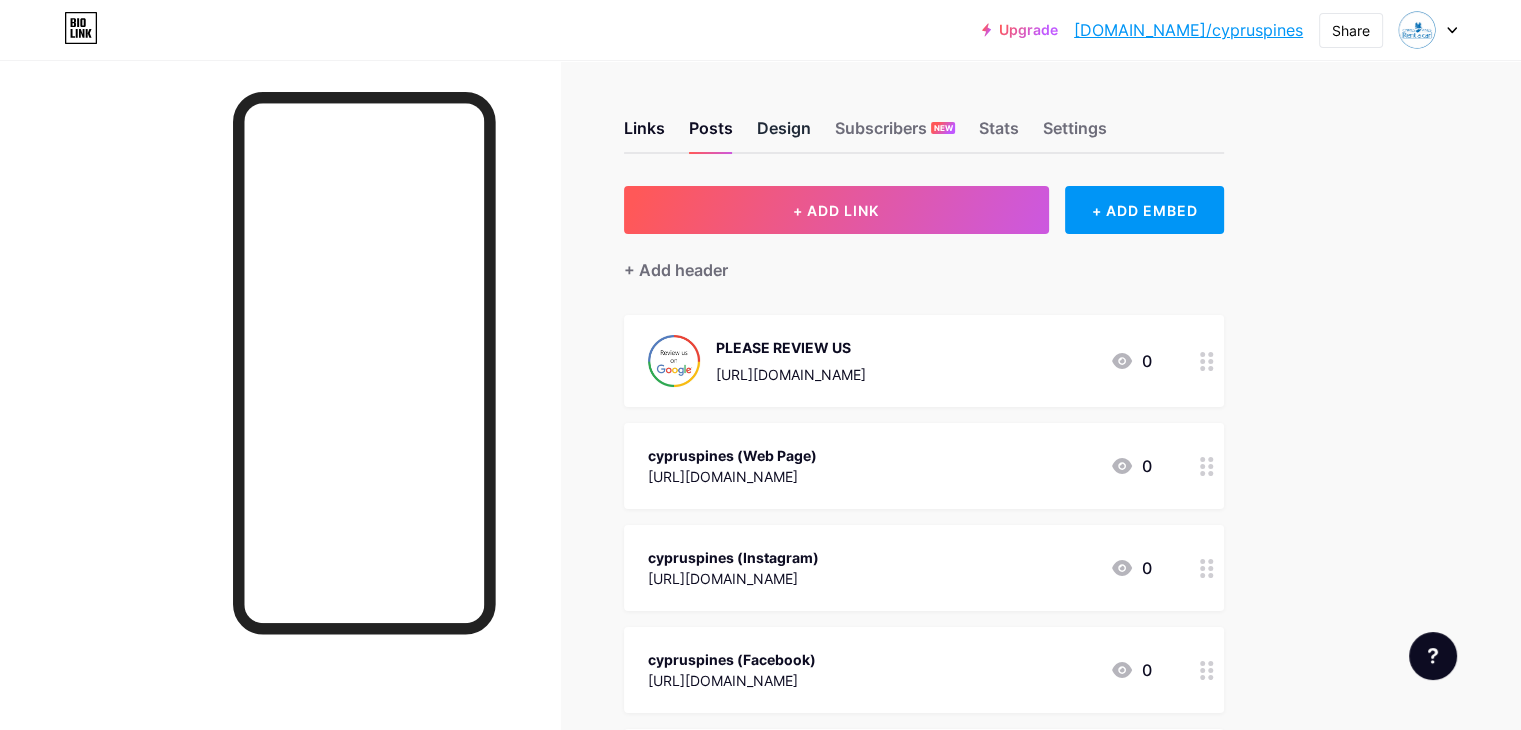 click on "Design" at bounding box center [784, 134] 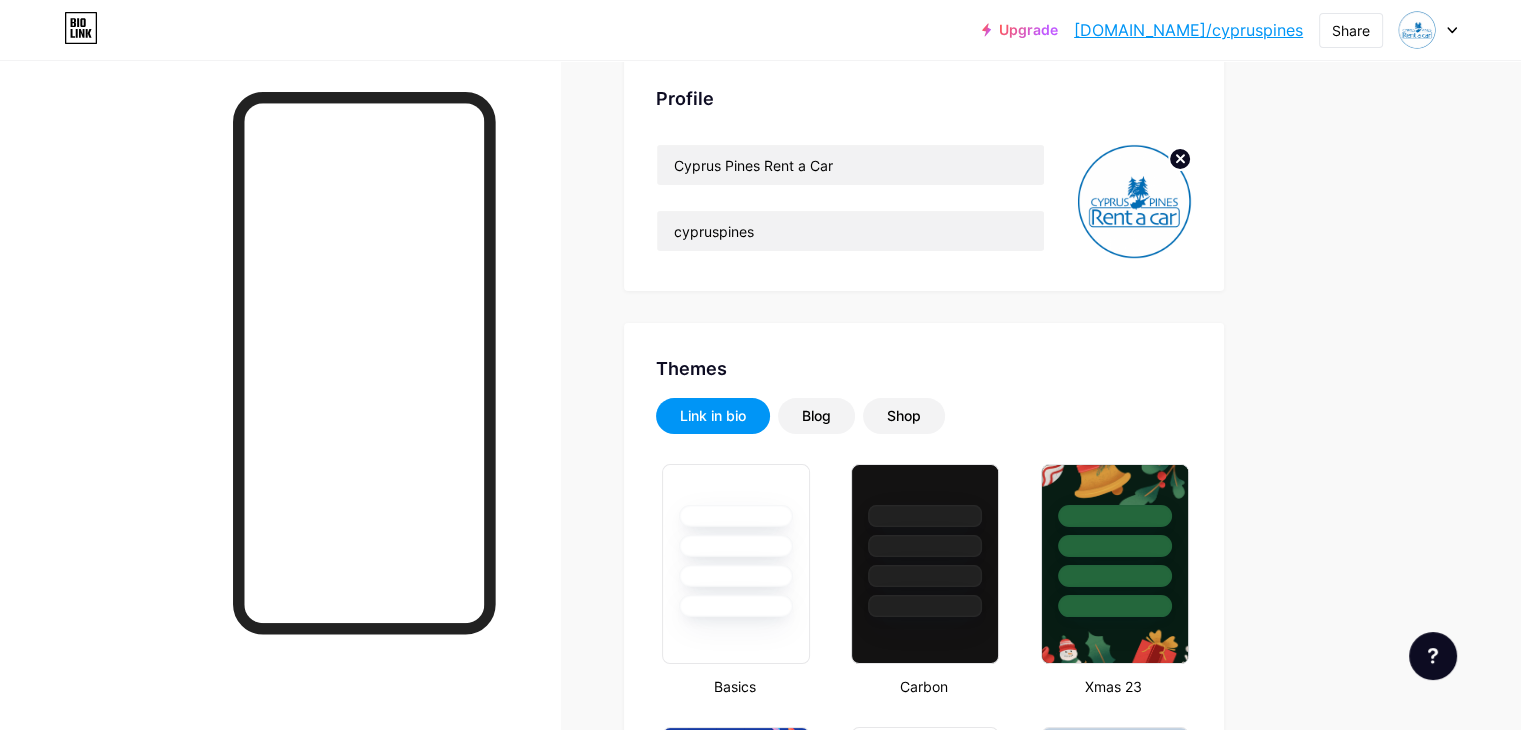 scroll, scrollTop: 266, scrollLeft: 0, axis: vertical 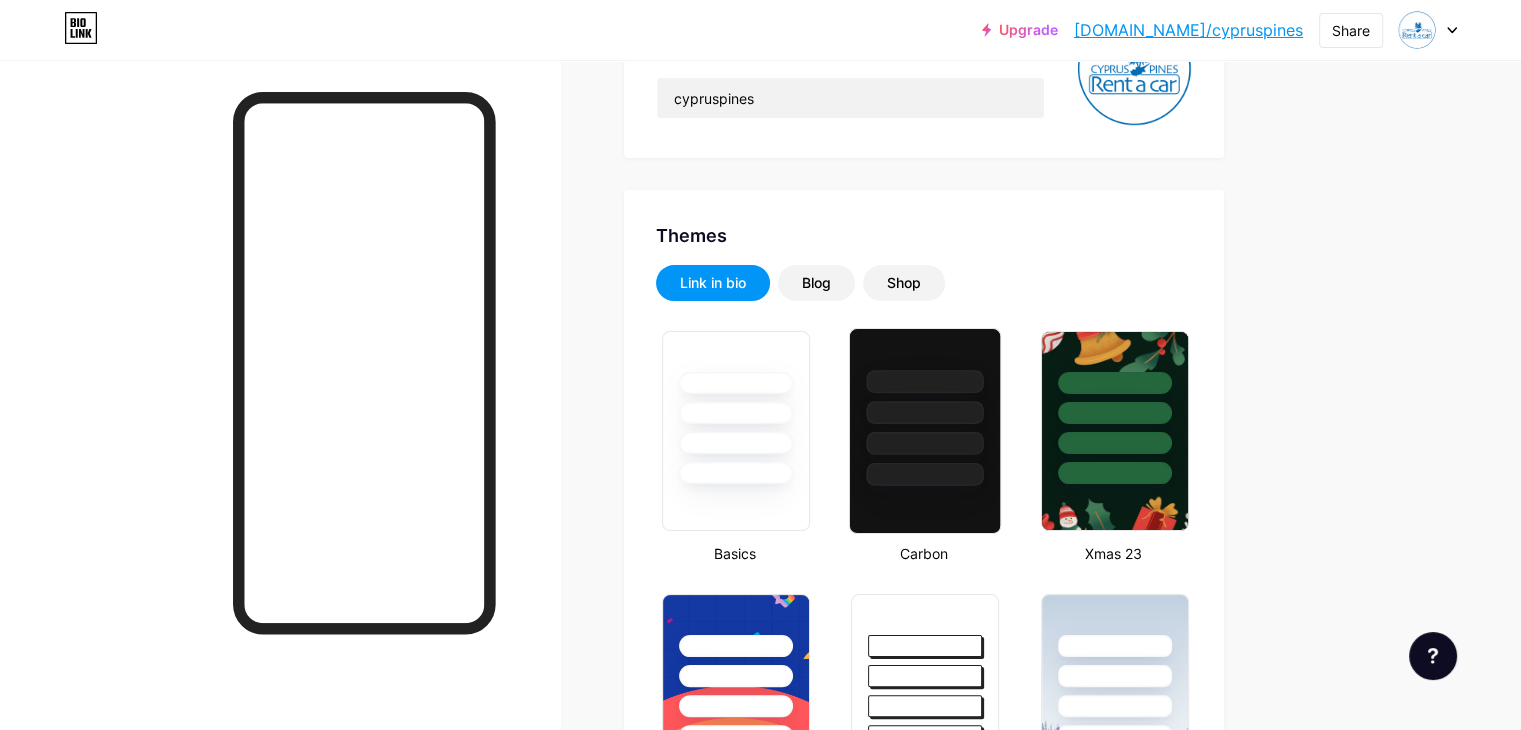 click at bounding box center (925, 412) 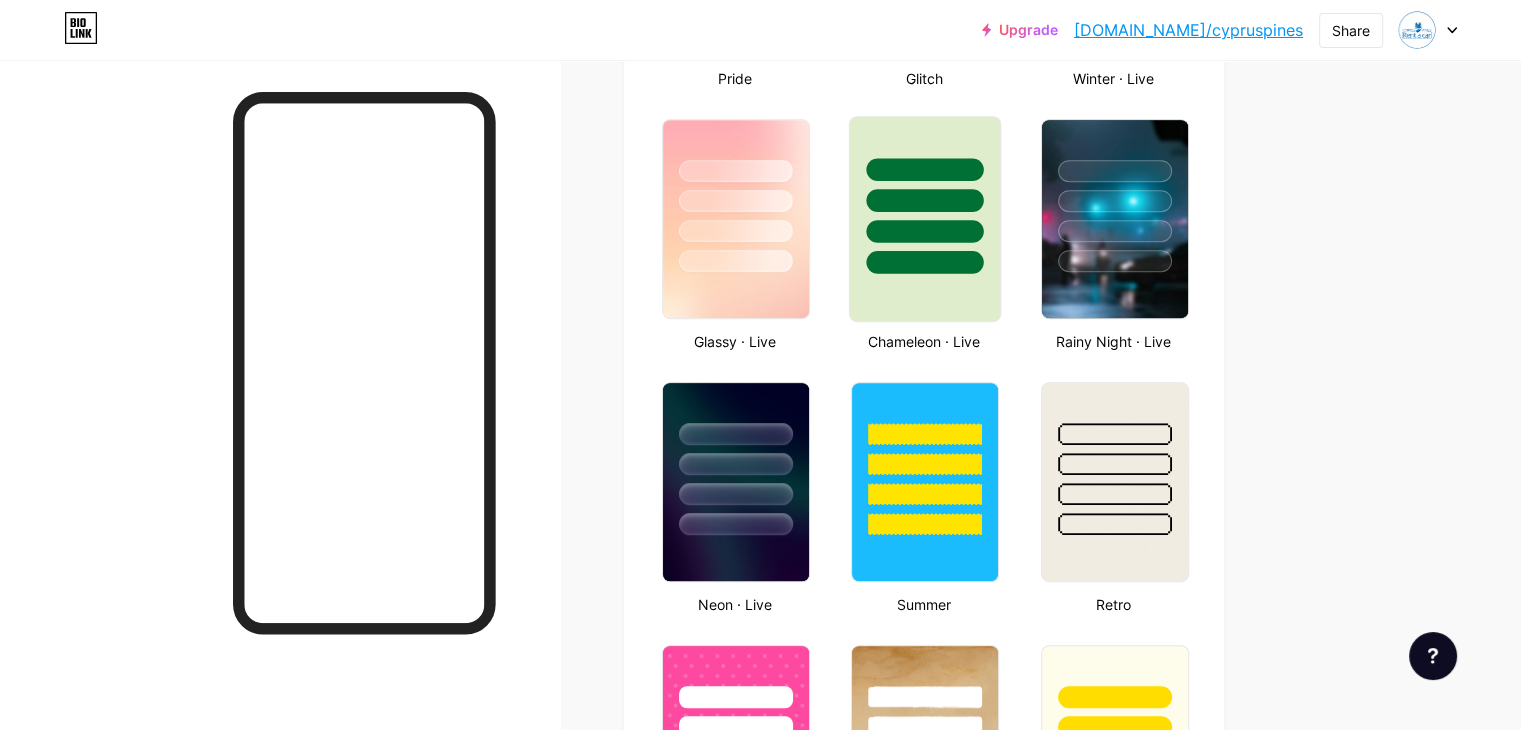 scroll, scrollTop: 666, scrollLeft: 0, axis: vertical 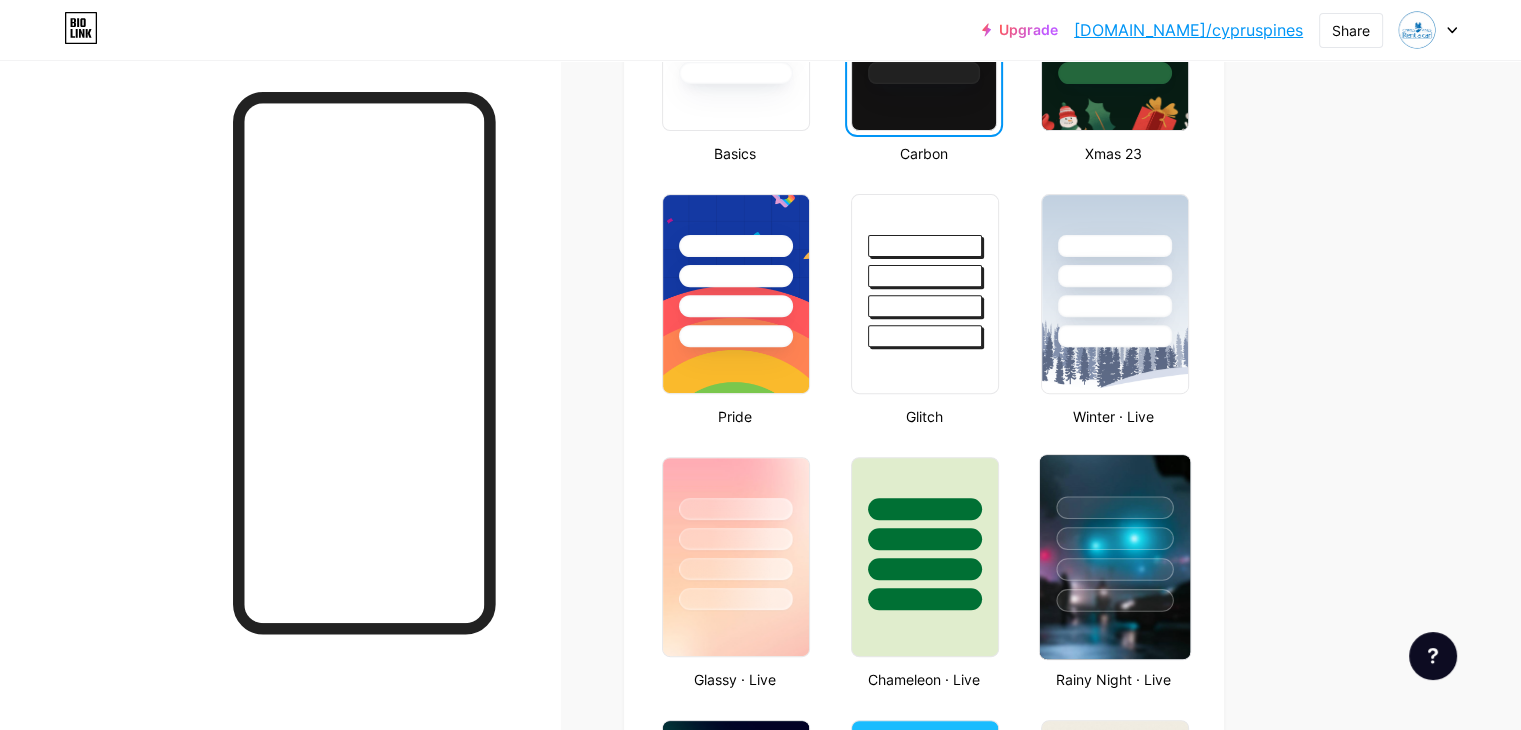 click at bounding box center [1114, 569] 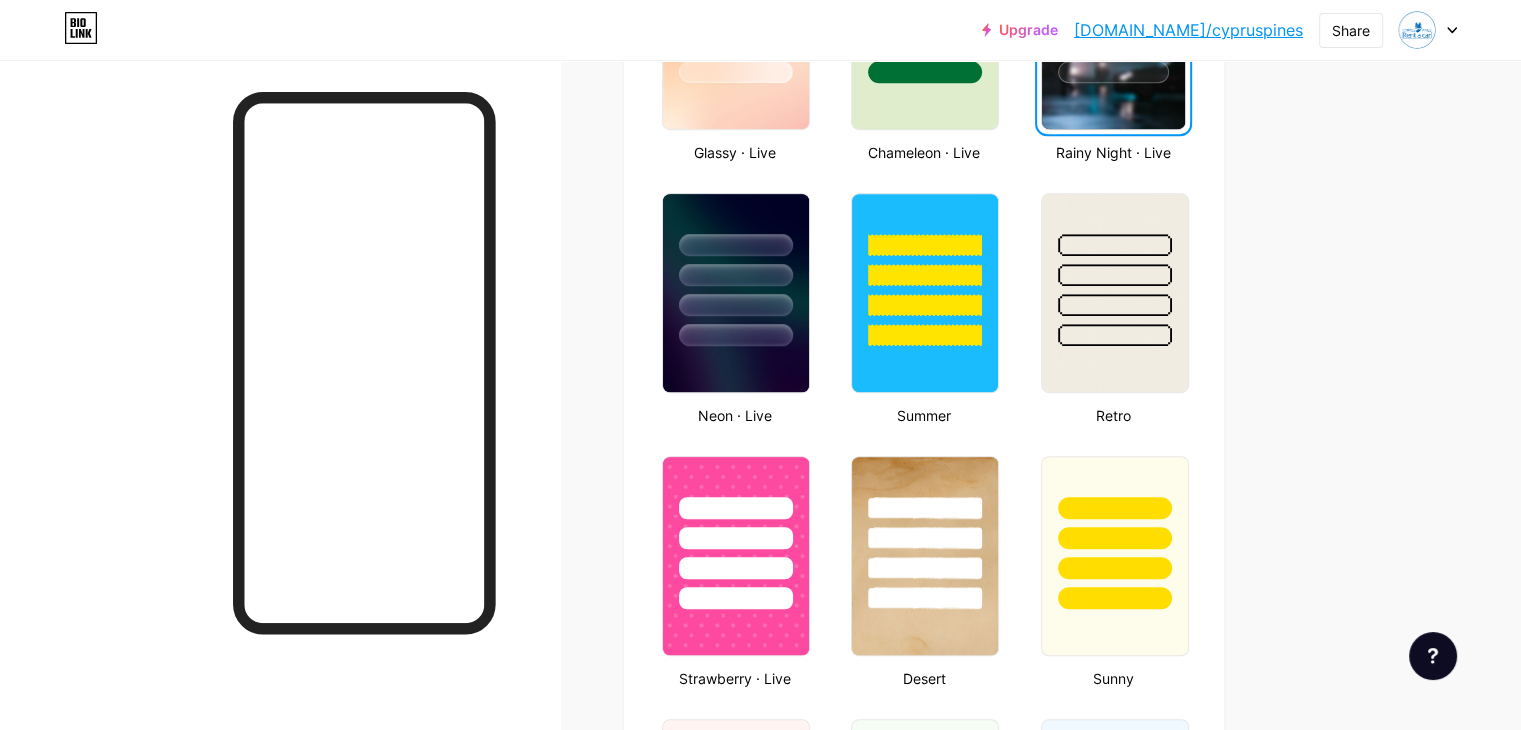 scroll, scrollTop: 1200, scrollLeft: 0, axis: vertical 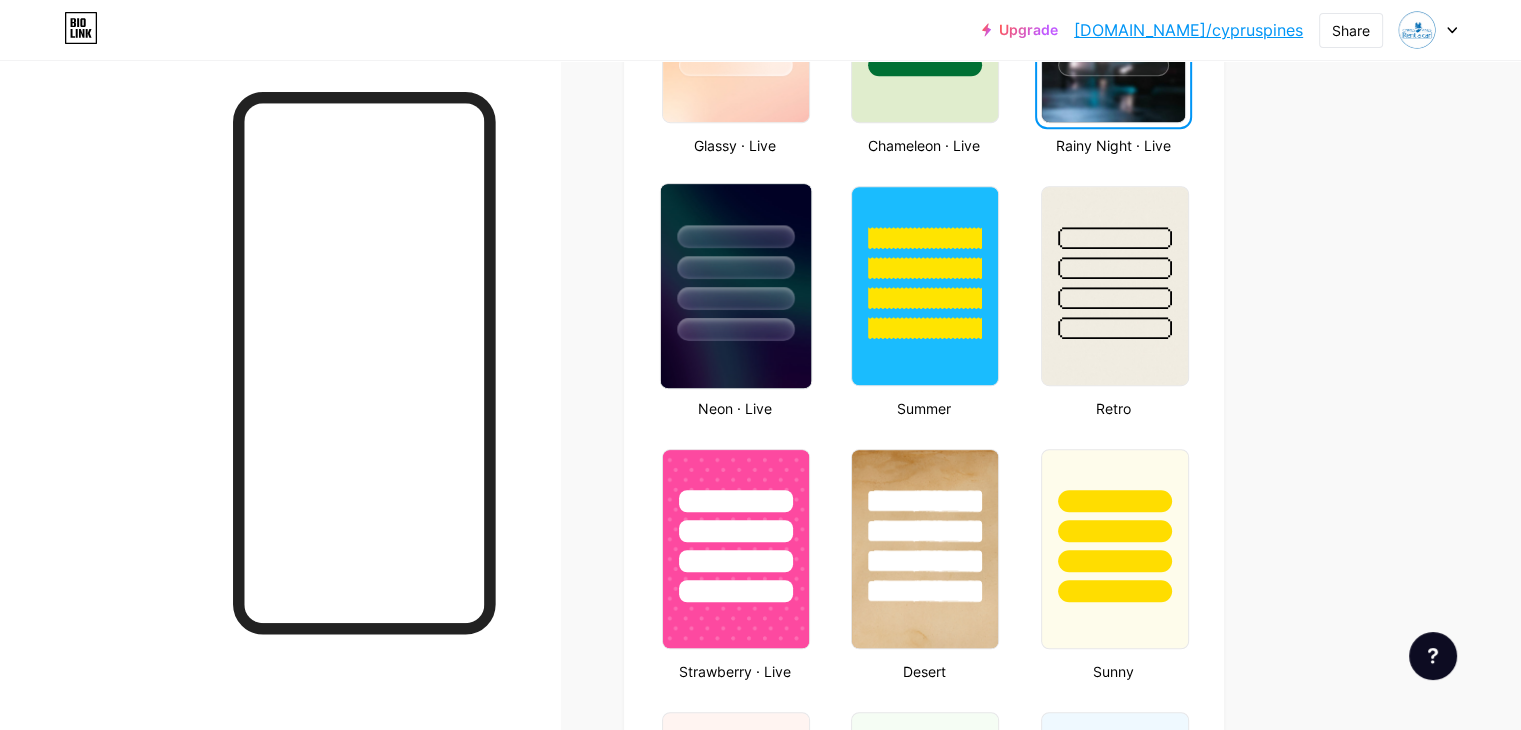 click at bounding box center (735, 298) 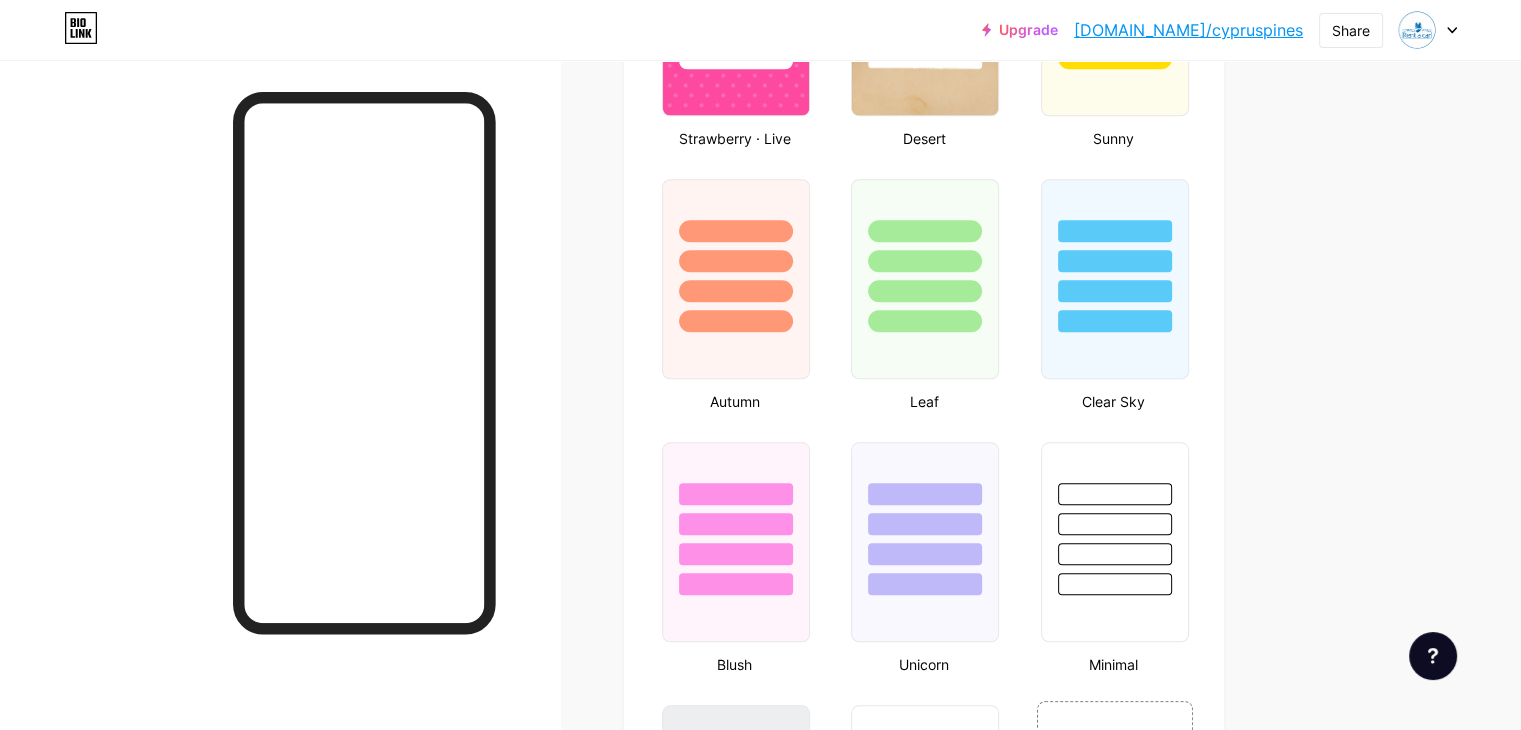 scroll, scrollTop: 2000, scrollLeft: 0, axis: vertical 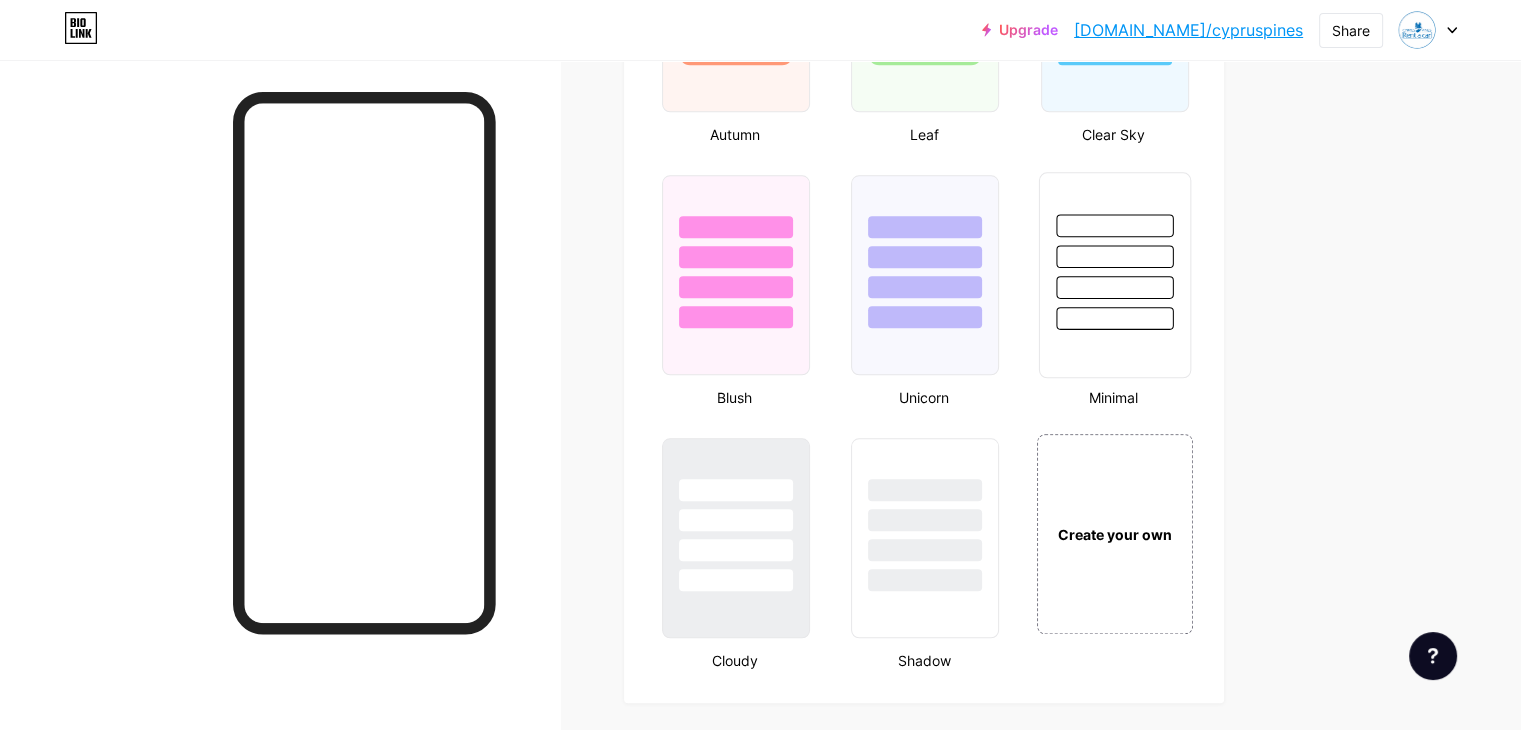click at bounding box center [1114, 287] 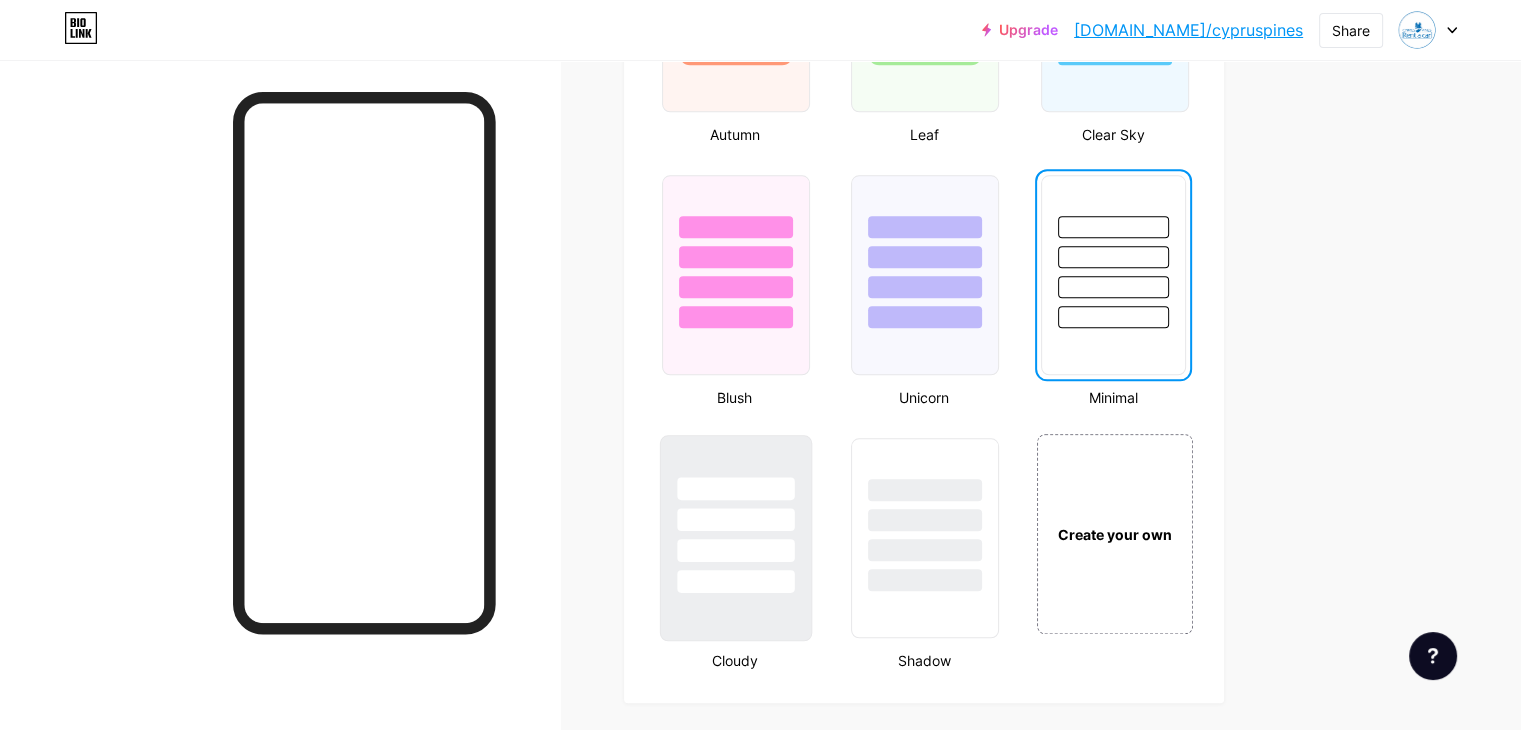 click at bounding box center [735, 519] 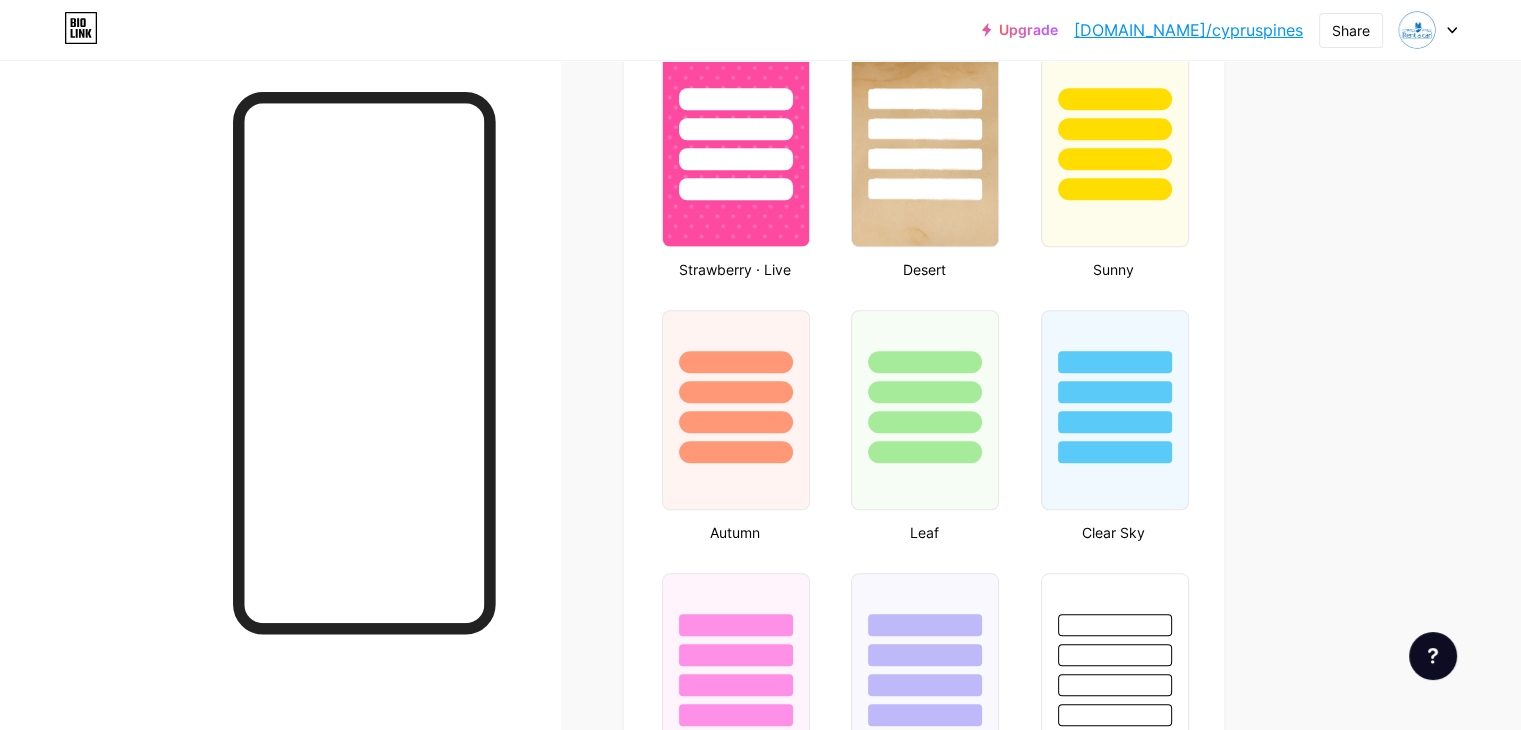 scroll, scrollTop: 1600, scrollLeft: 0, axis: vertical 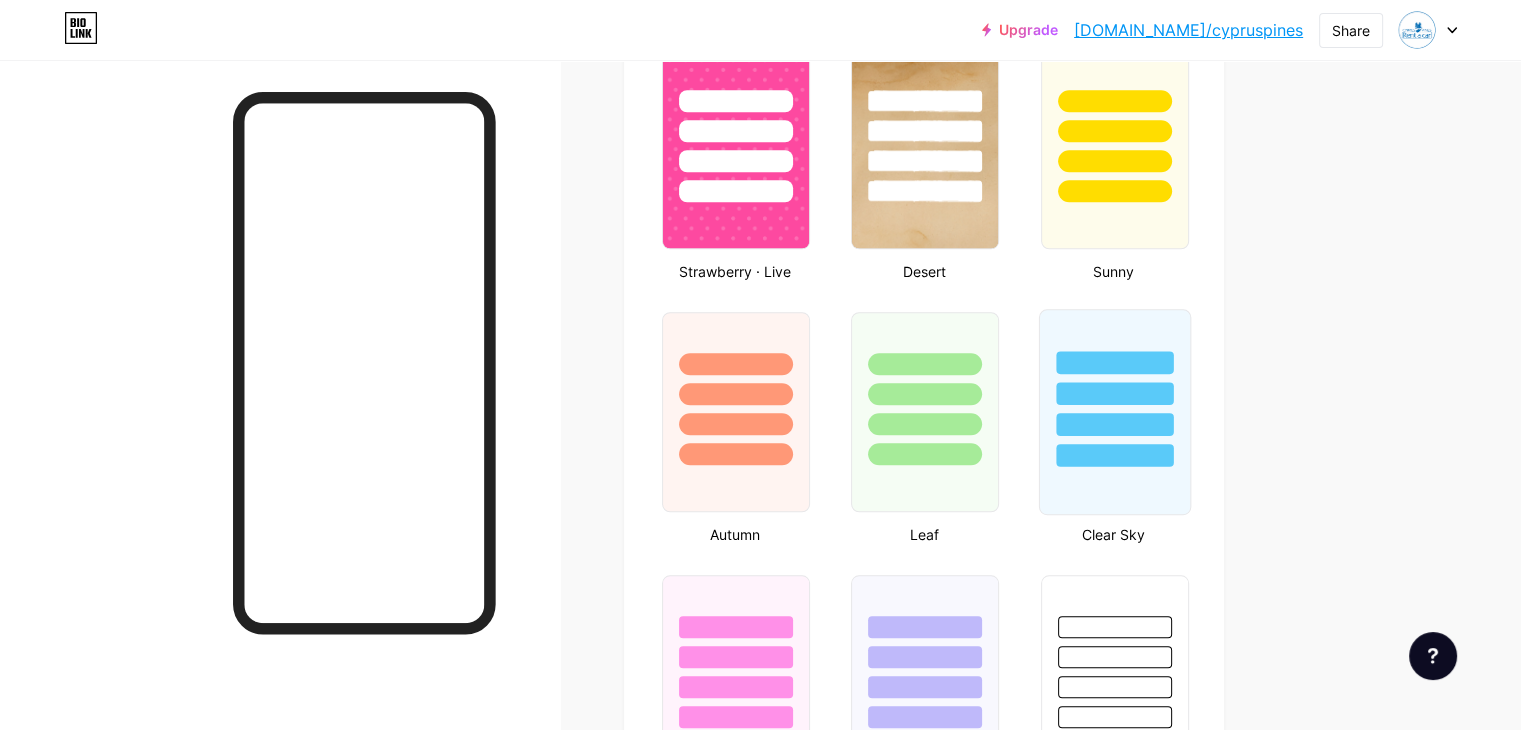 click at bounding box center [1114, 388] 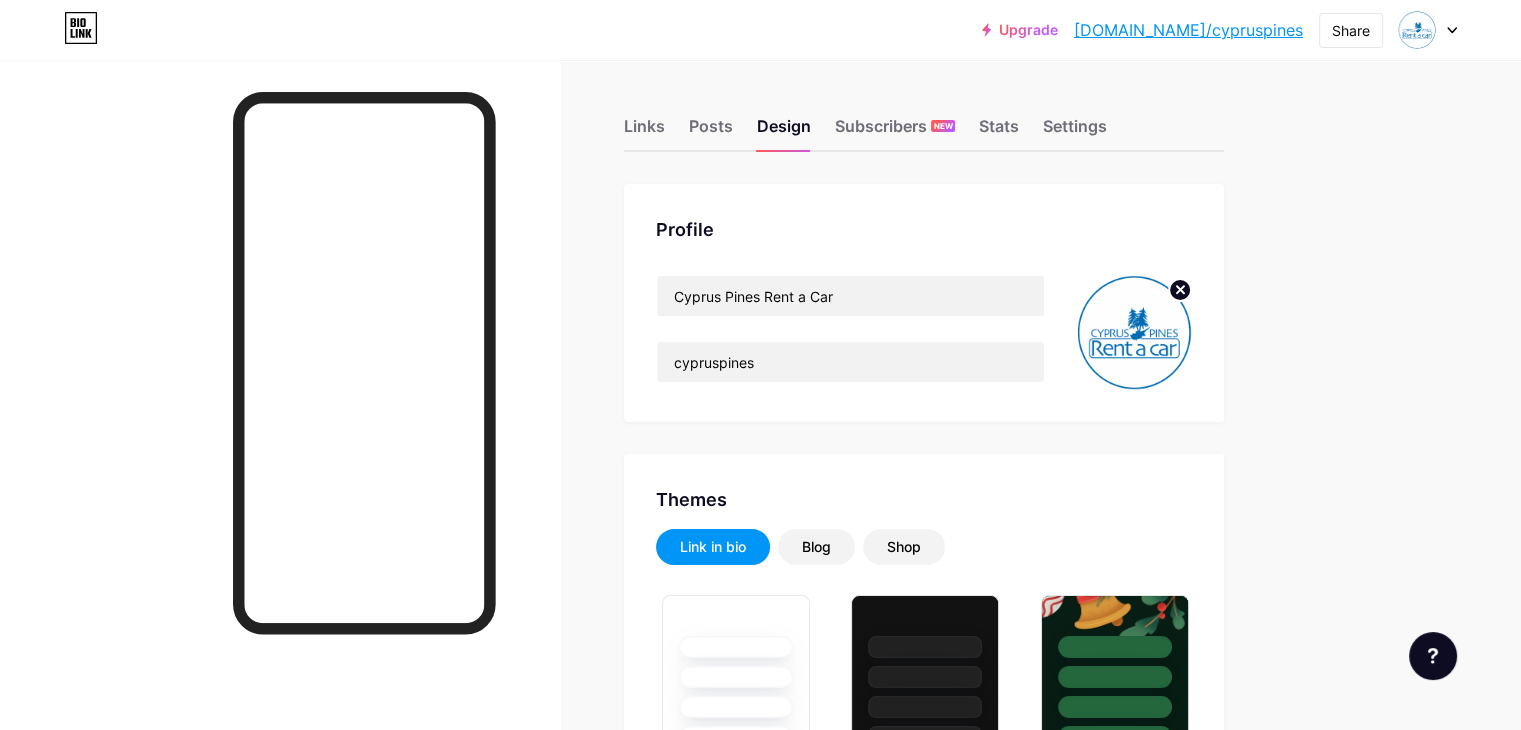 scroll, scrollTop: 0, scrollLeft: 0, axis: both 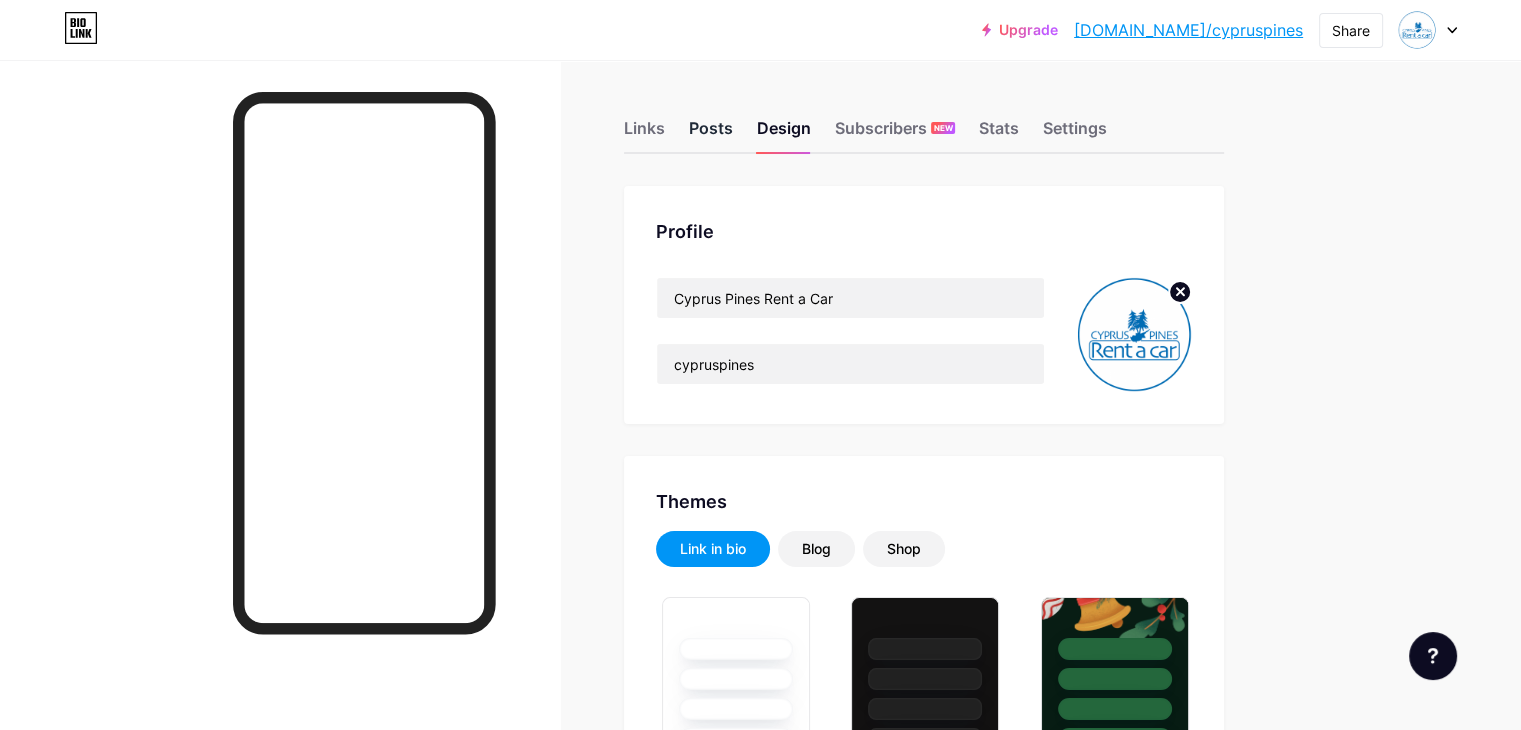 click on "Posts" at bounding box center (711, 134) 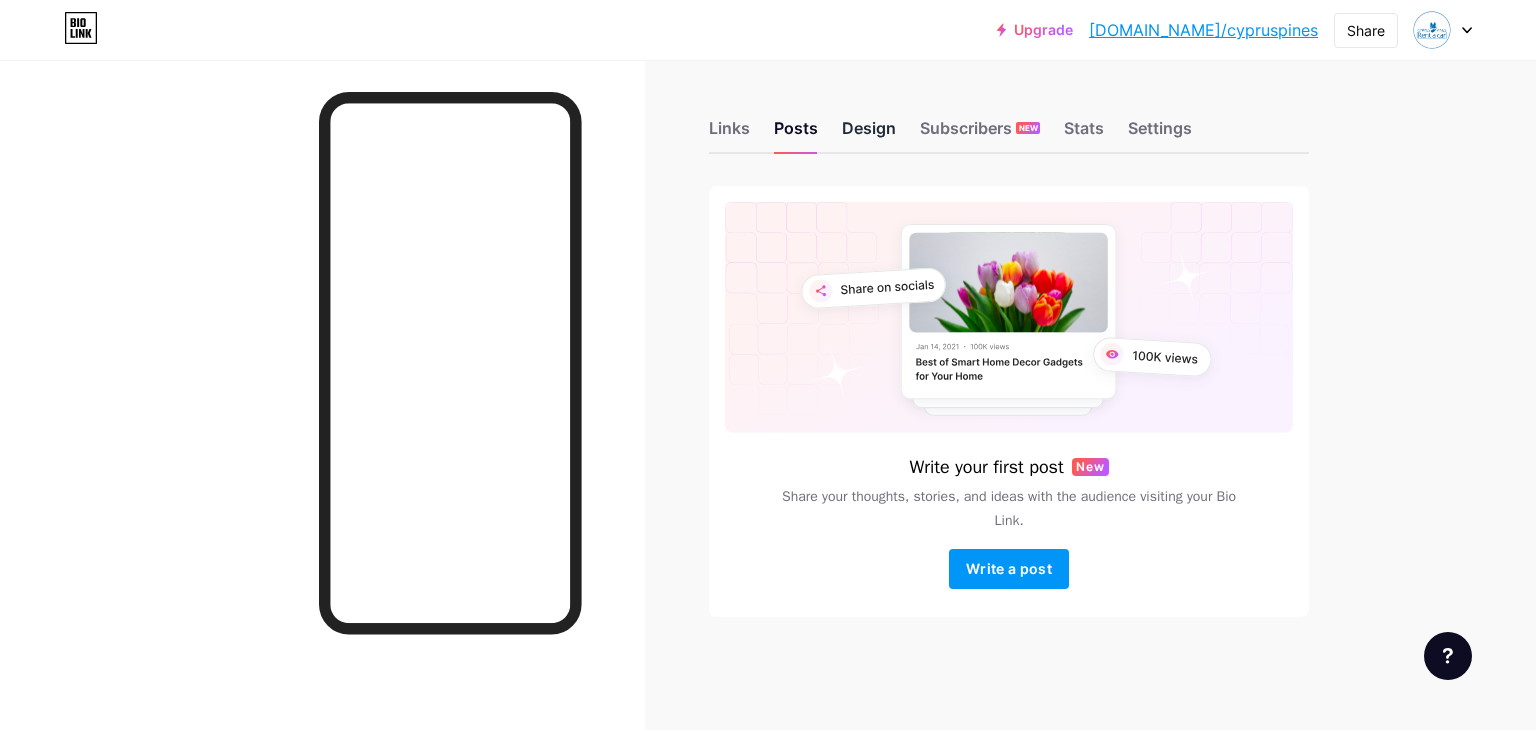 click on "Design" at bounding box center [869, 134] 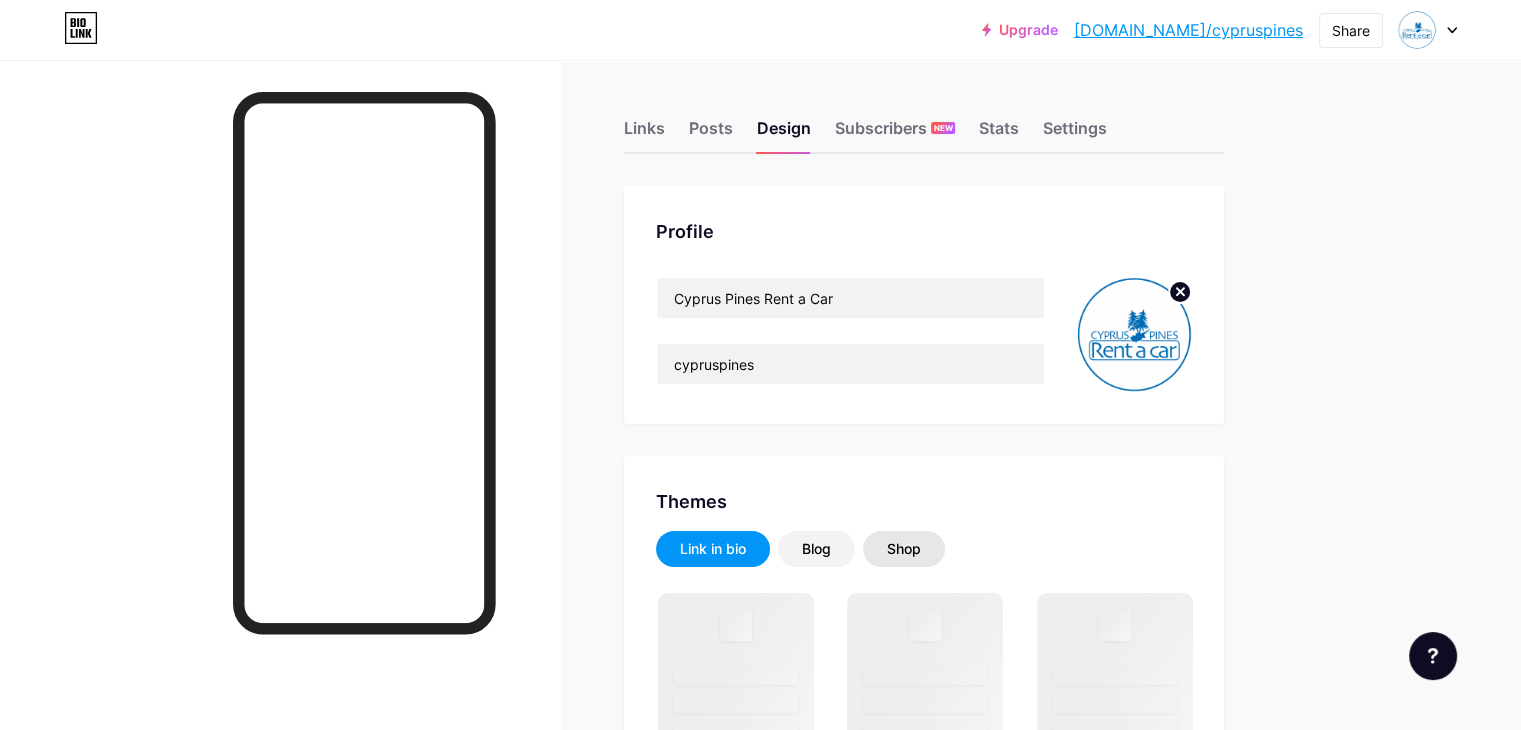 click on "Shop" at bounding box center (904, 549) 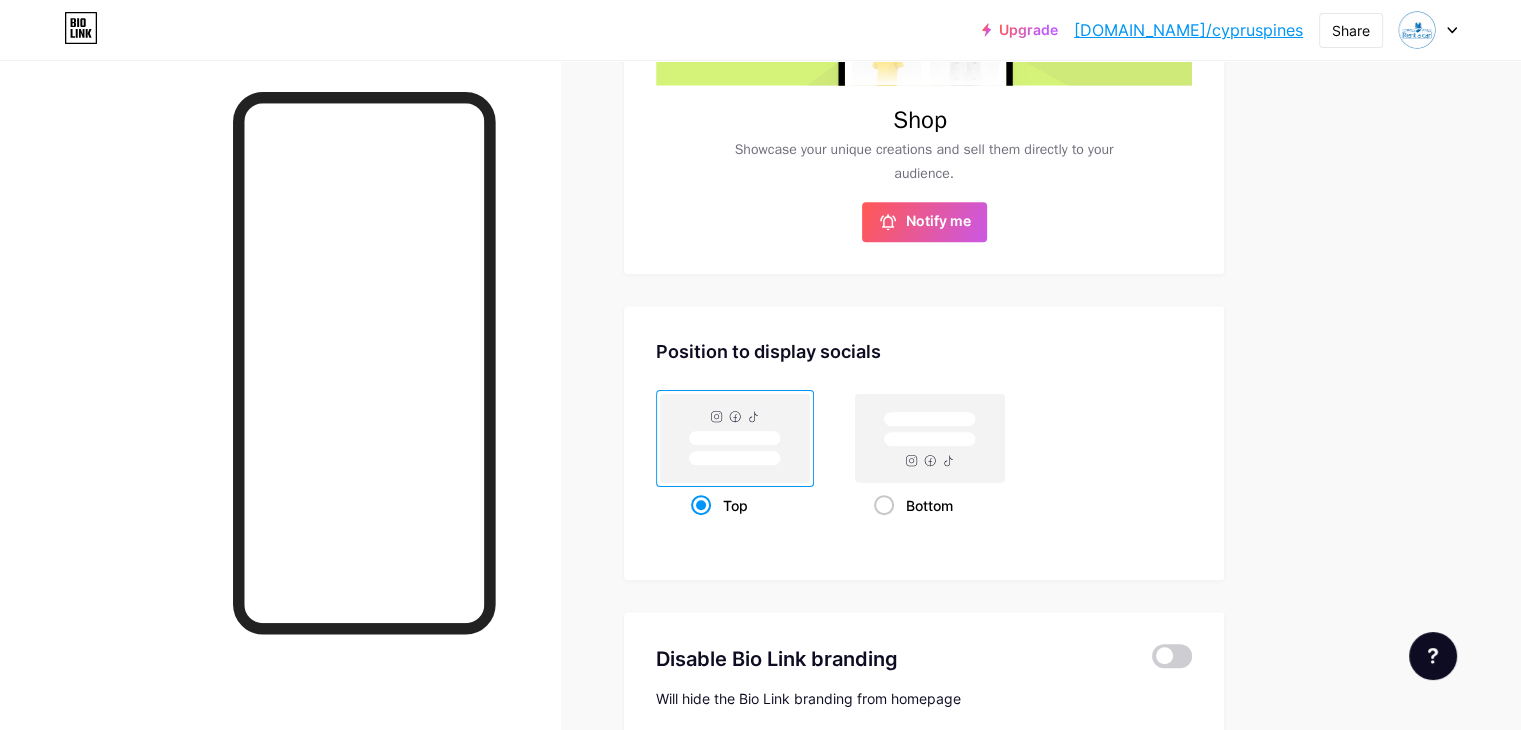 scroll, scrollTop: 800, scrollLeft: 0, axis: vertical 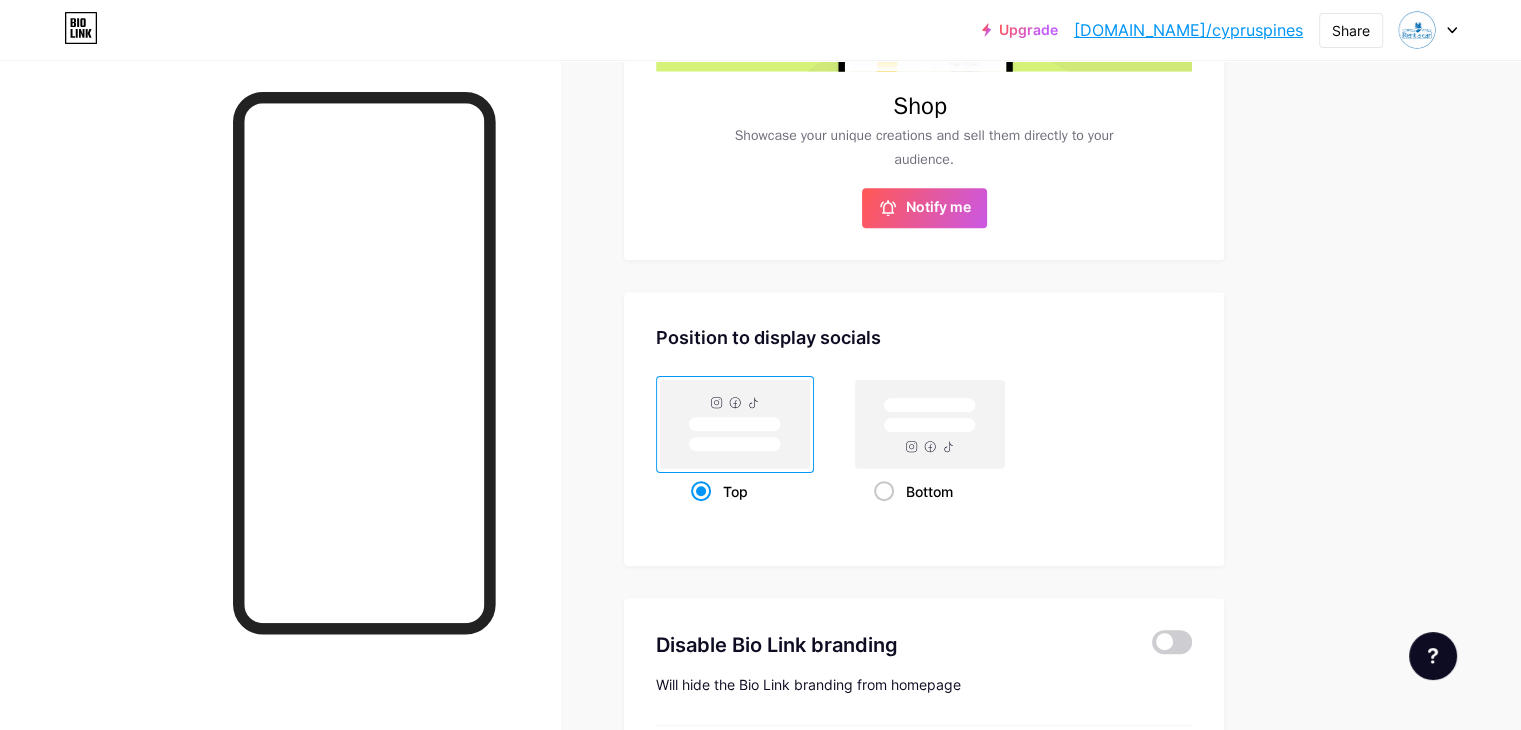 click 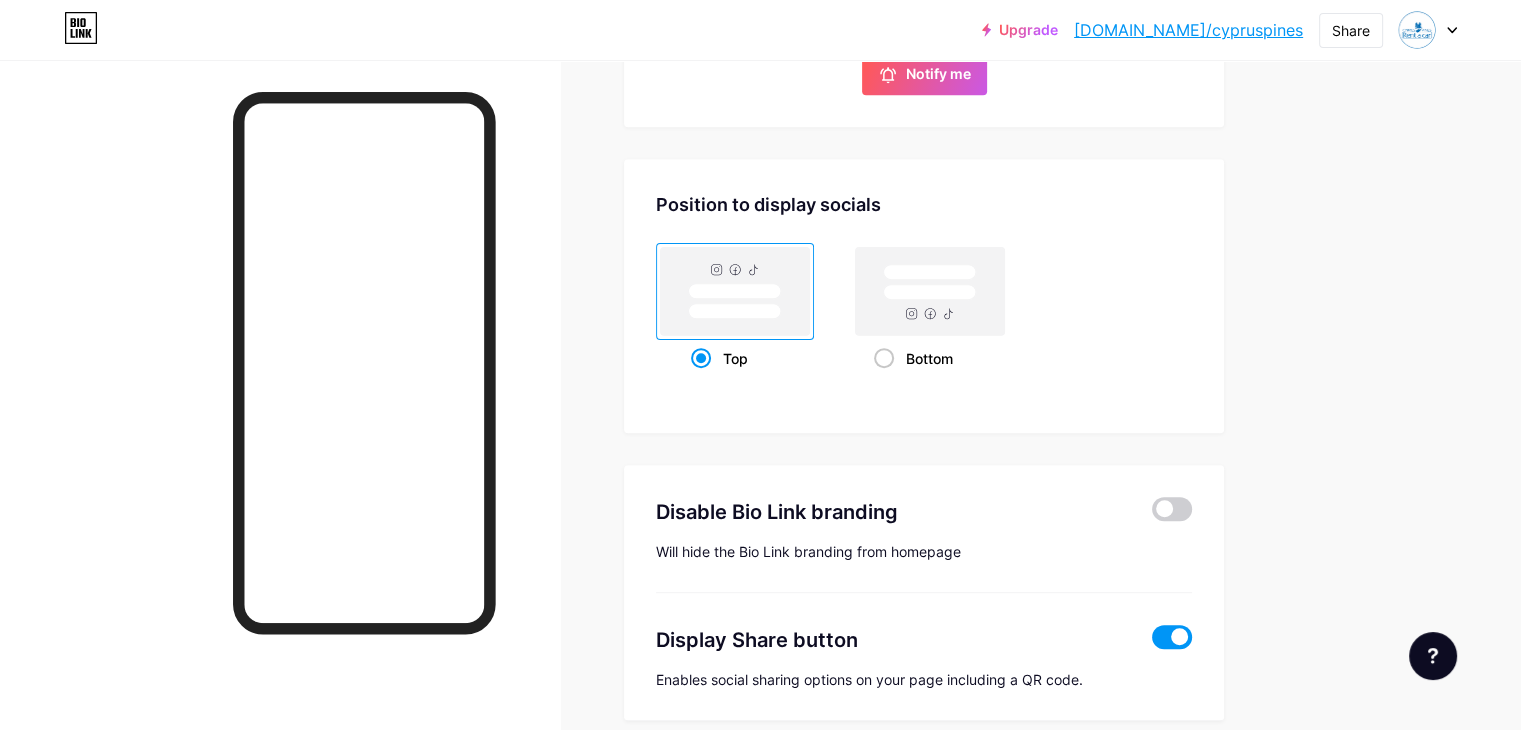 scroll, scrollTop: 400, scrollLeft: 0, axis: vertical 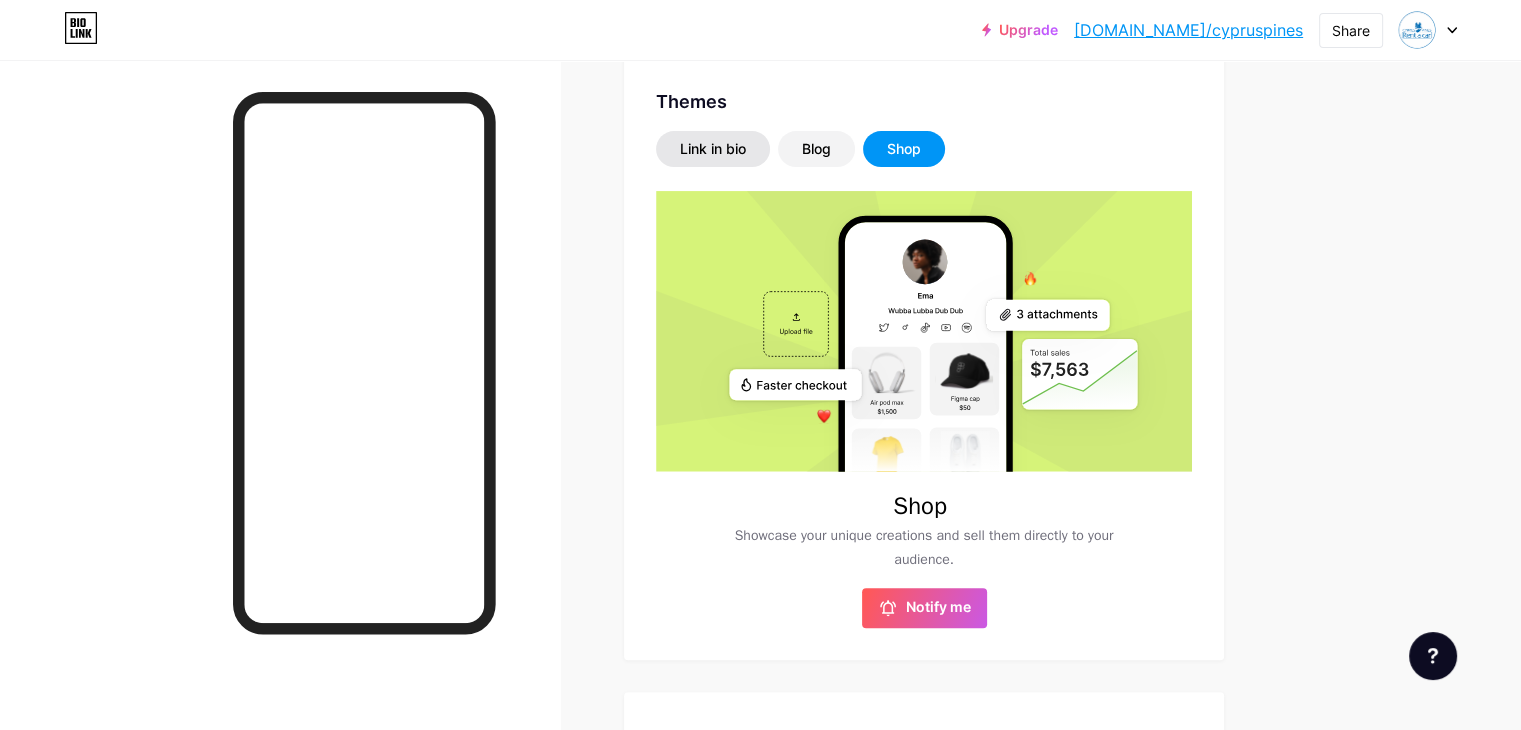 click on "Link in bio" at bounding box center (713, 149) 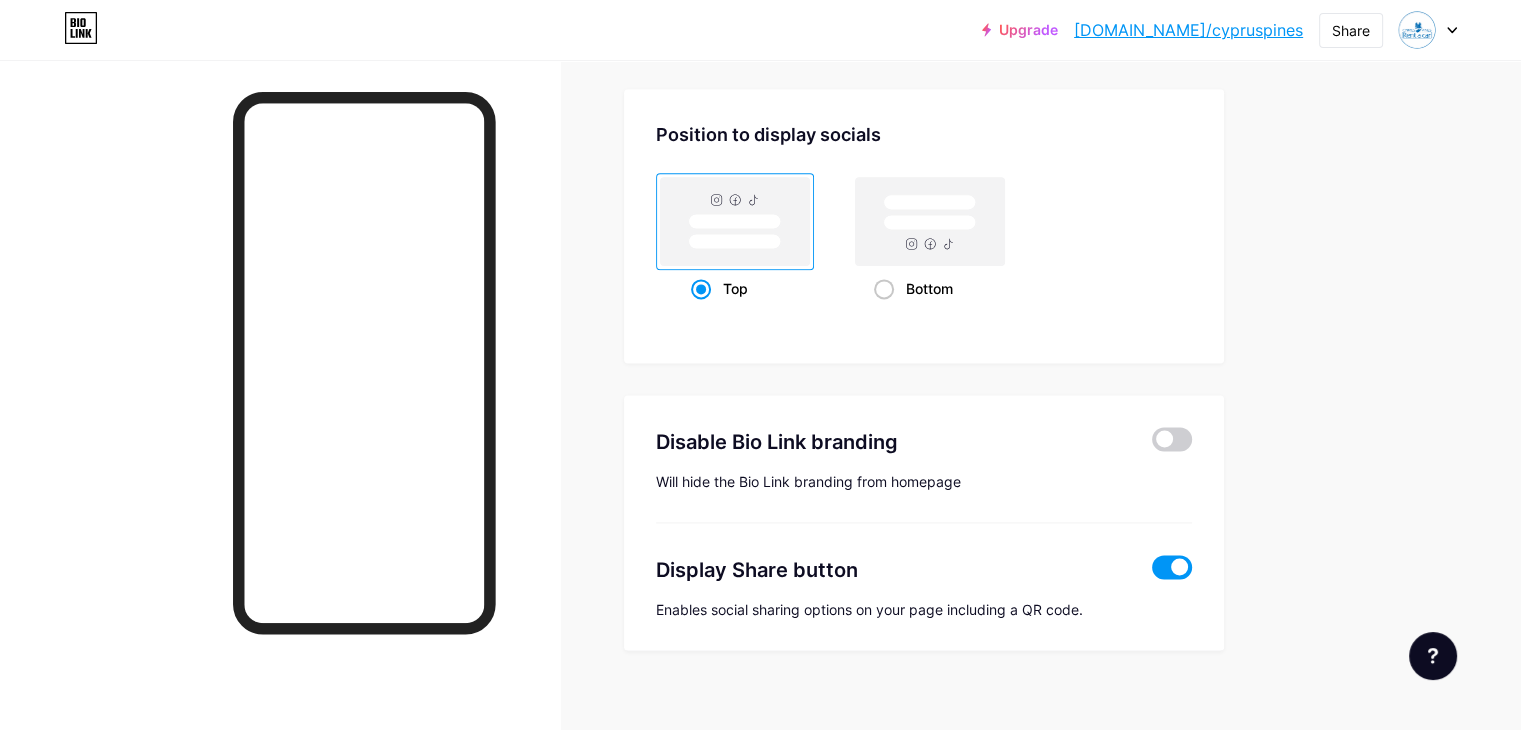 scroll, scrollTop: 2660, scrollLeft: 0, axis: vertical 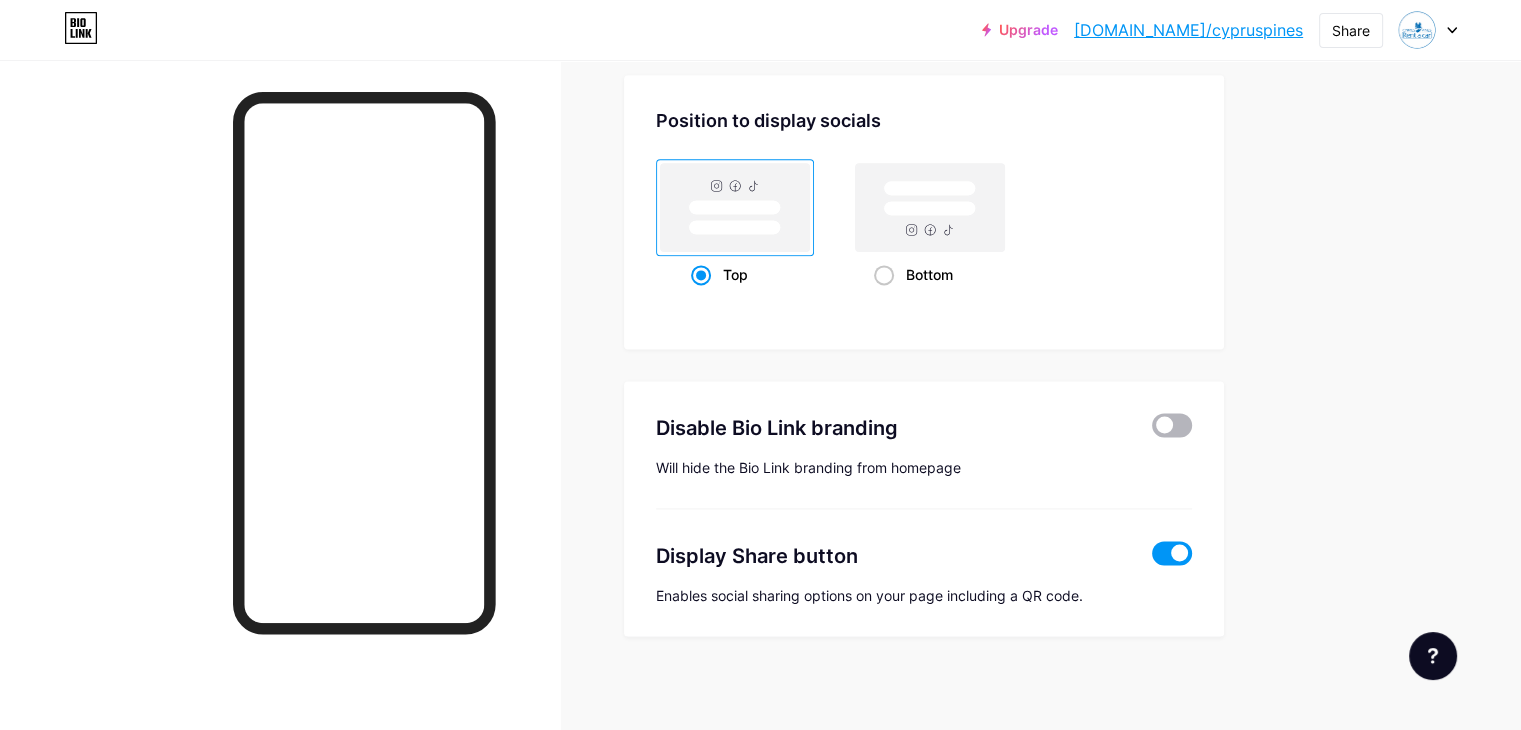 click at bounding box center [1172, 425] 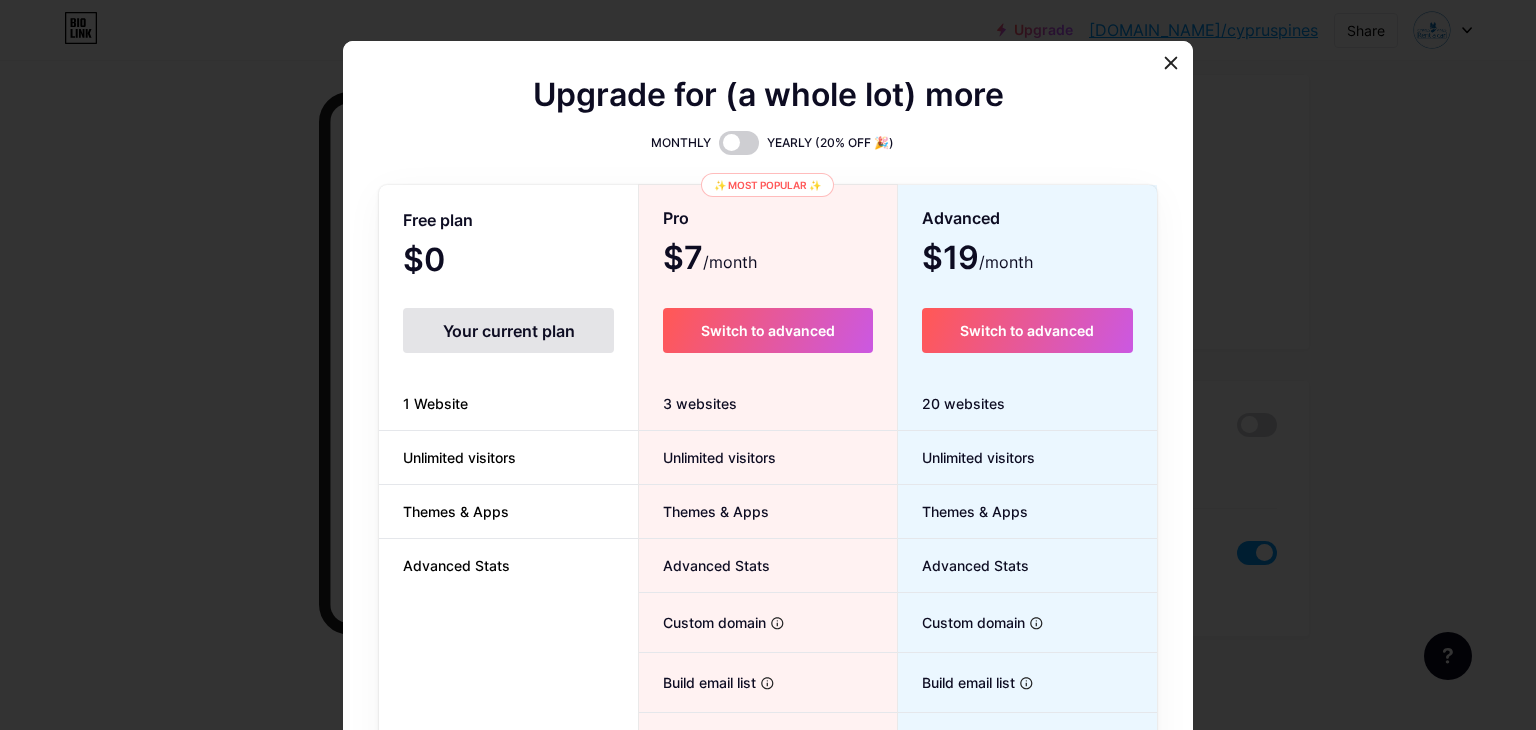 click at bounding box center (768, 365) 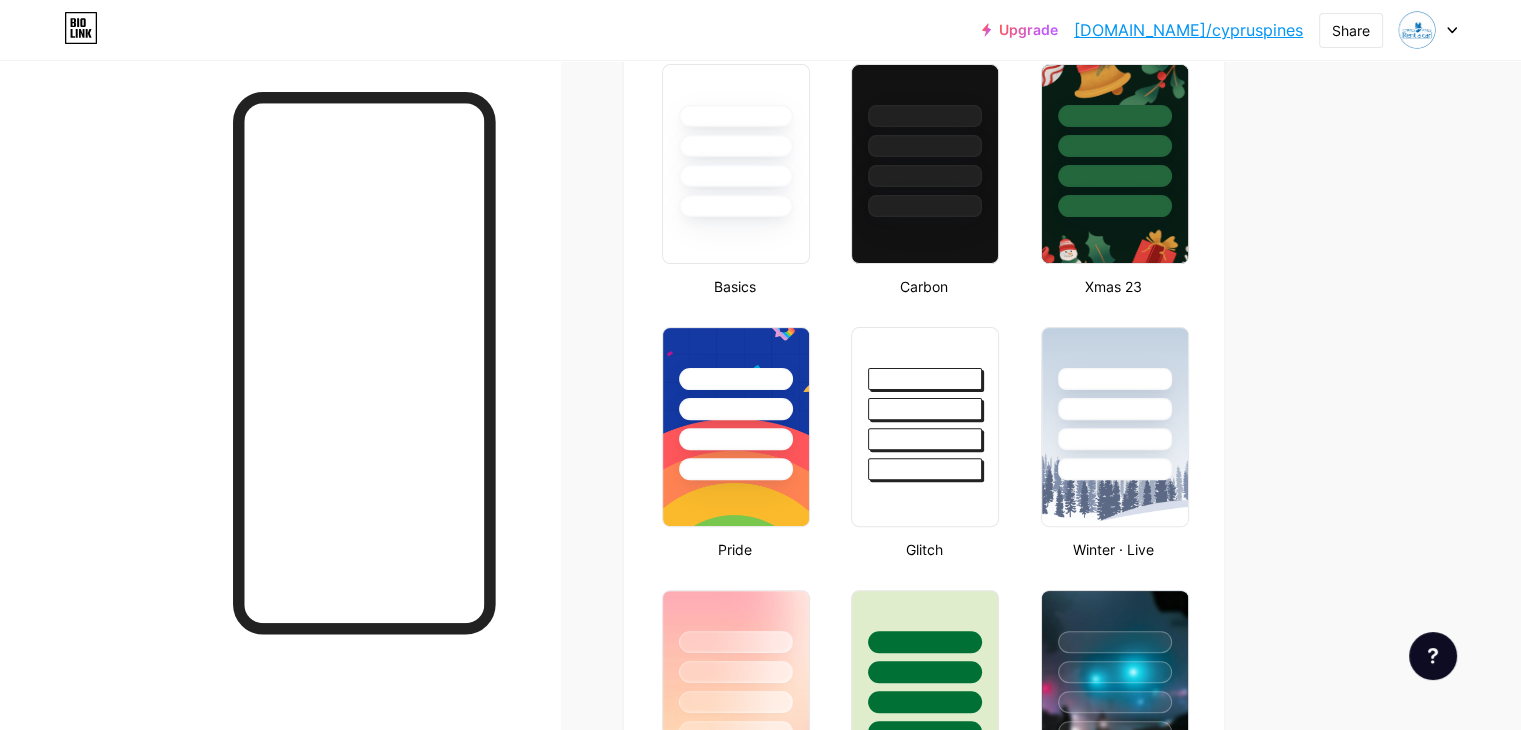 scroll, scrollTop: 0, scrollLeft: 0, axis: both 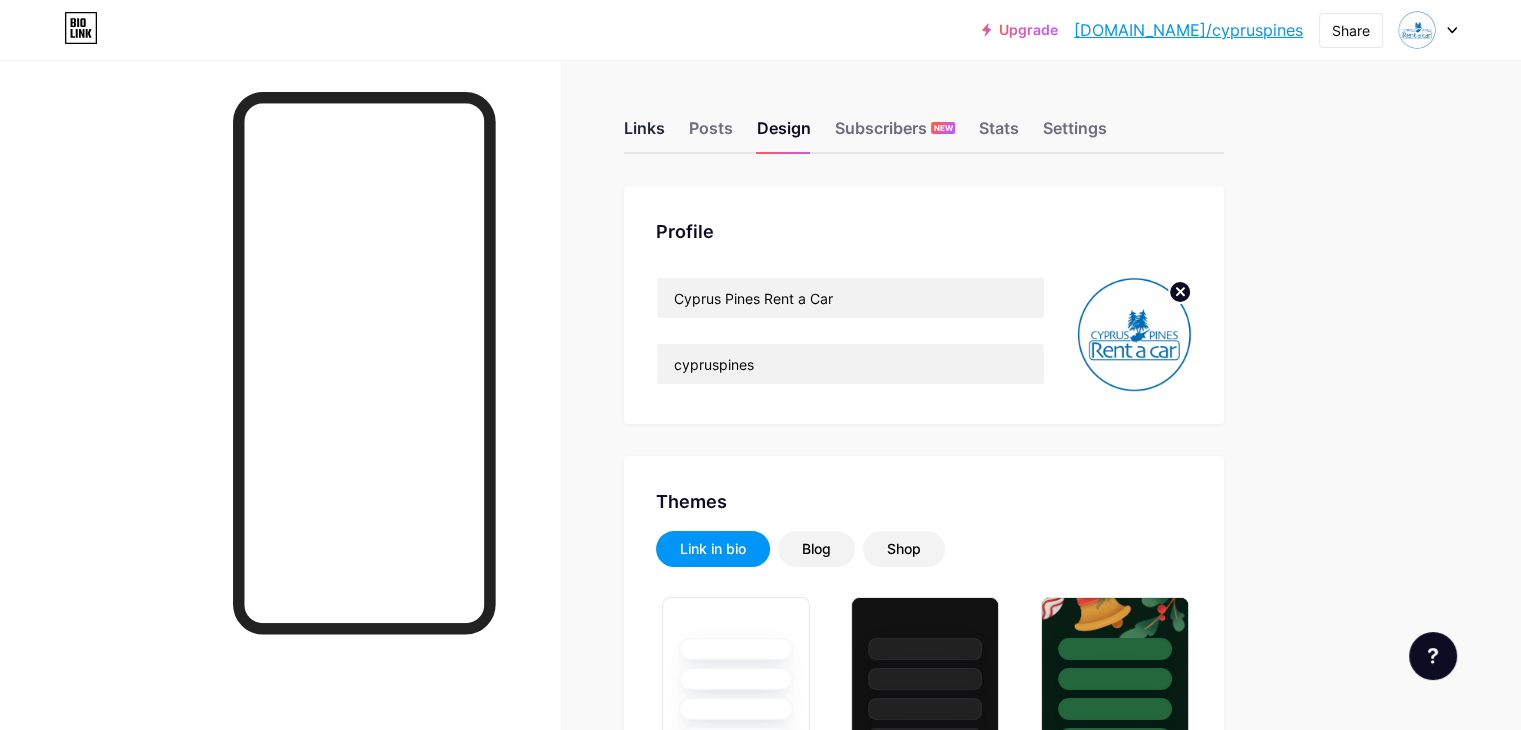 click on "Links" at bounding box center [644, 134] 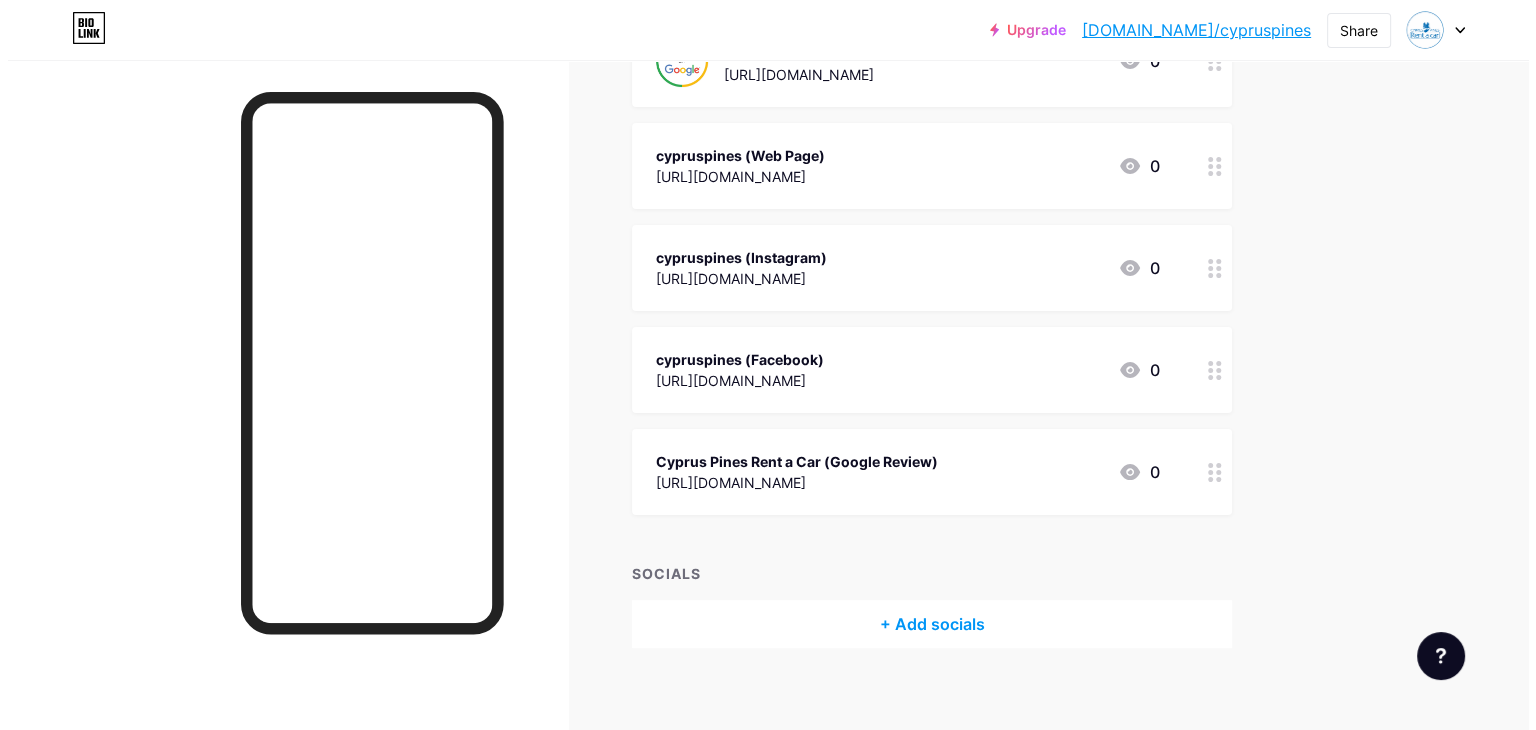 scroll, scrollTop: 316, scrollLeft: 0, axis: vertical 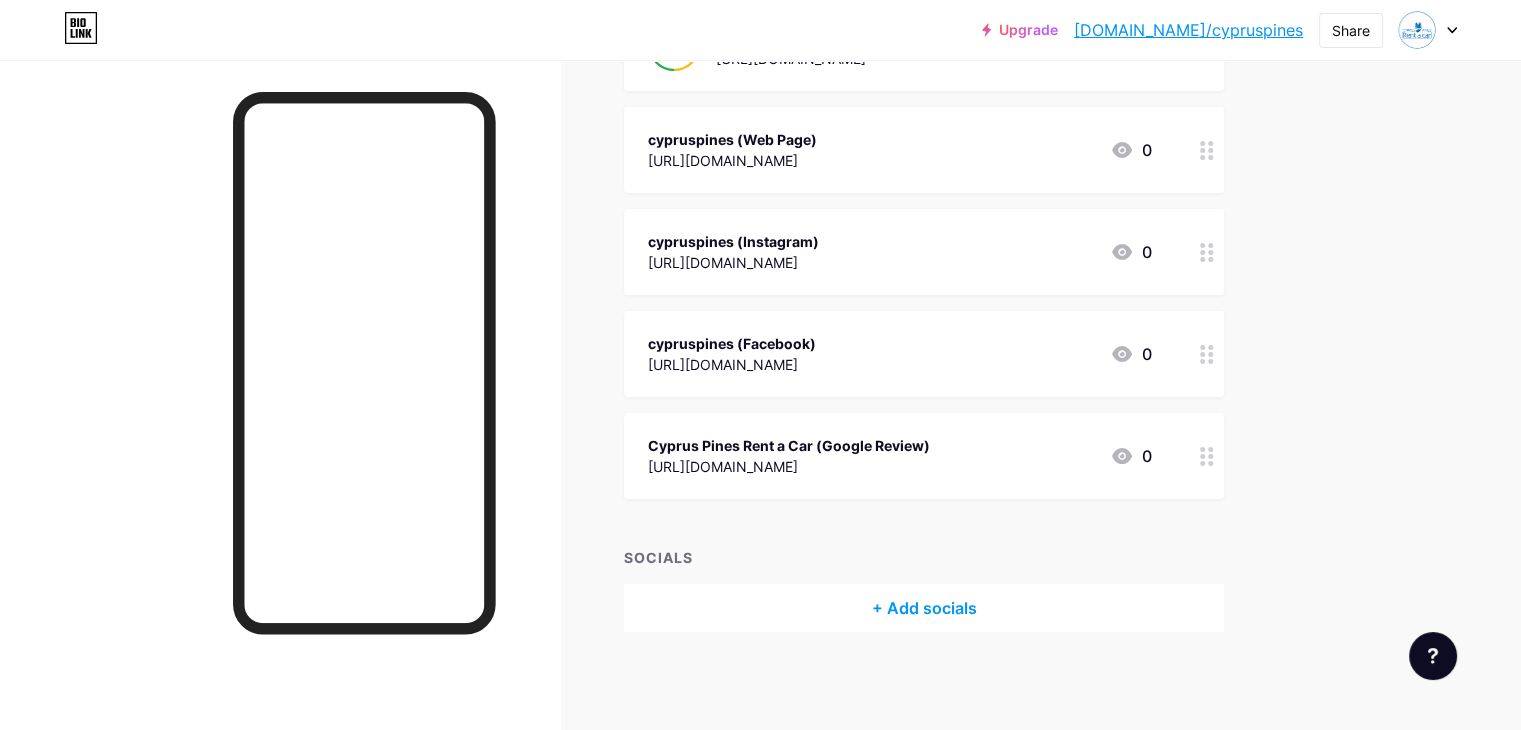 click on "[URL][DOMAIN_NAME]" at bounding box center (789, 466) 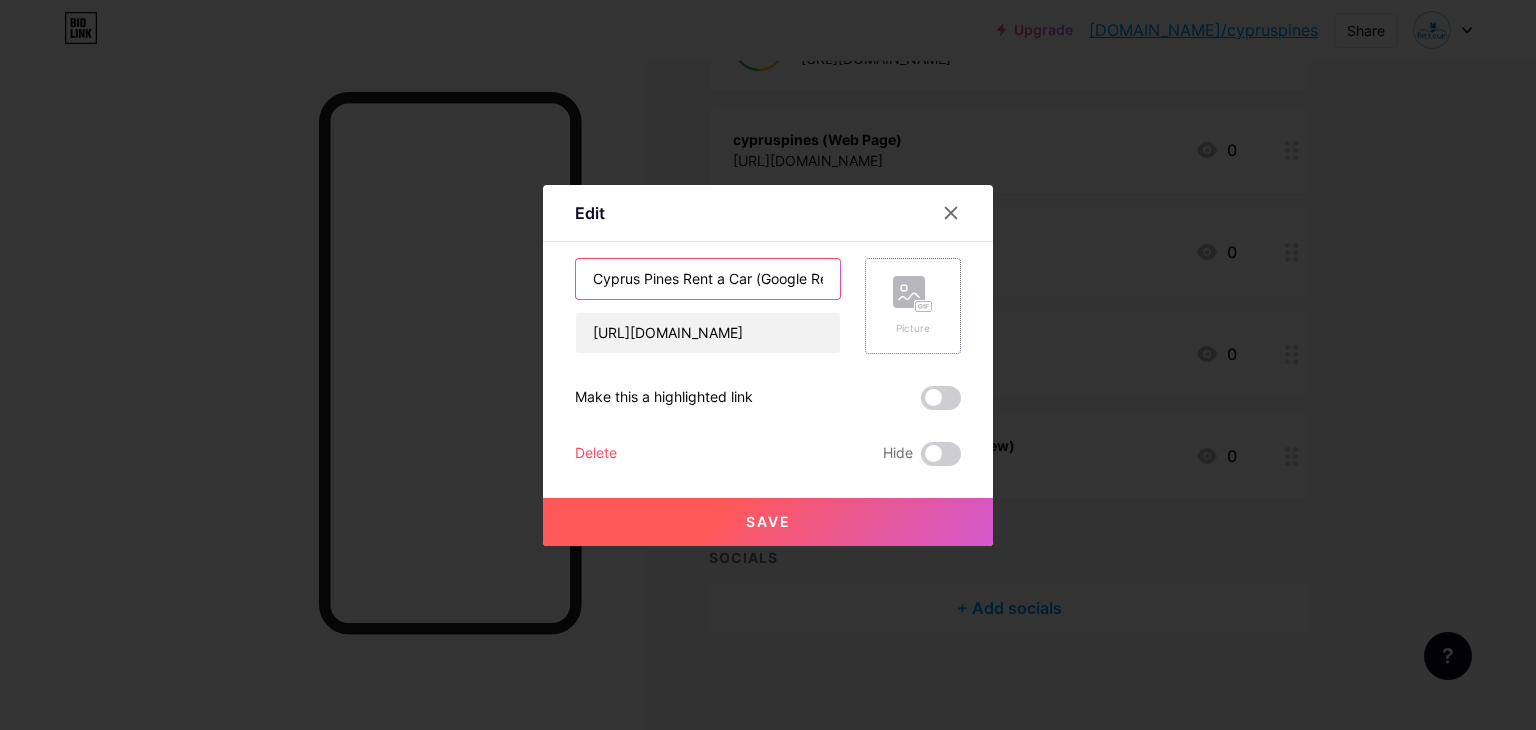 scroll, scrollTop: 0, scrollLeft: 41, axis: horizontal 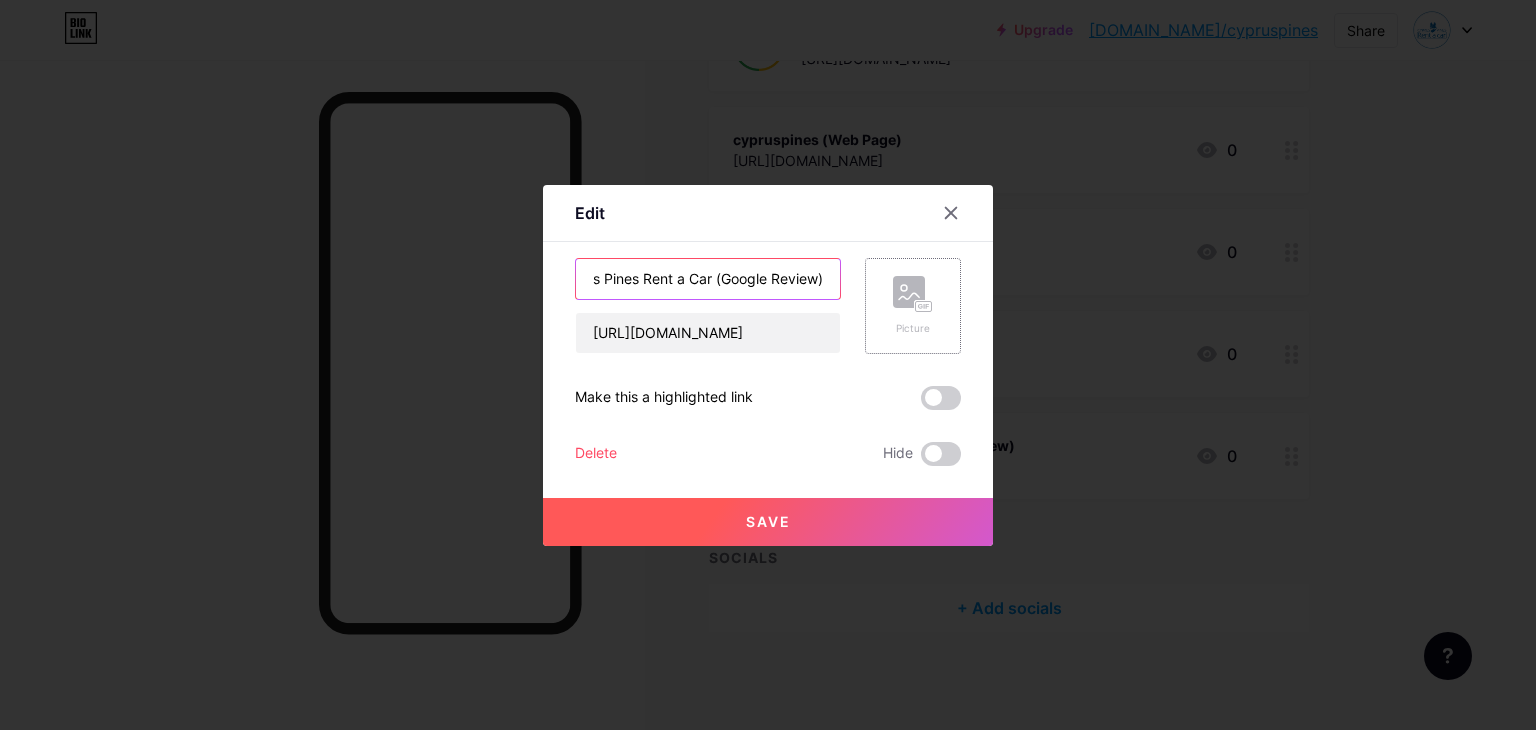 drag, startPoint x: 749, startPoint y: 278, endPoint x: 917, endPoint y: 313, distance: 171.60712 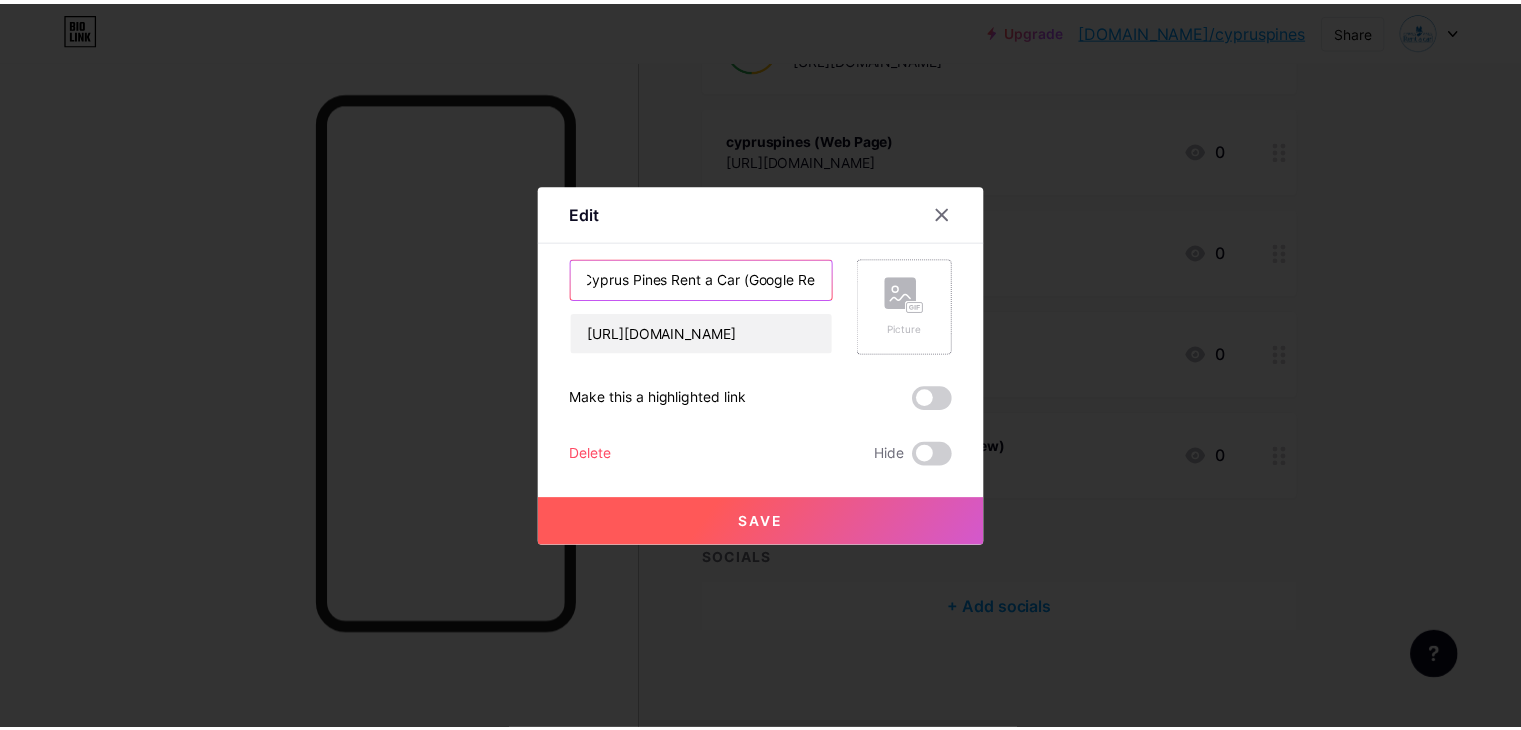 scroll, scrollTop: 0, scrollLeft: 0, axis: both 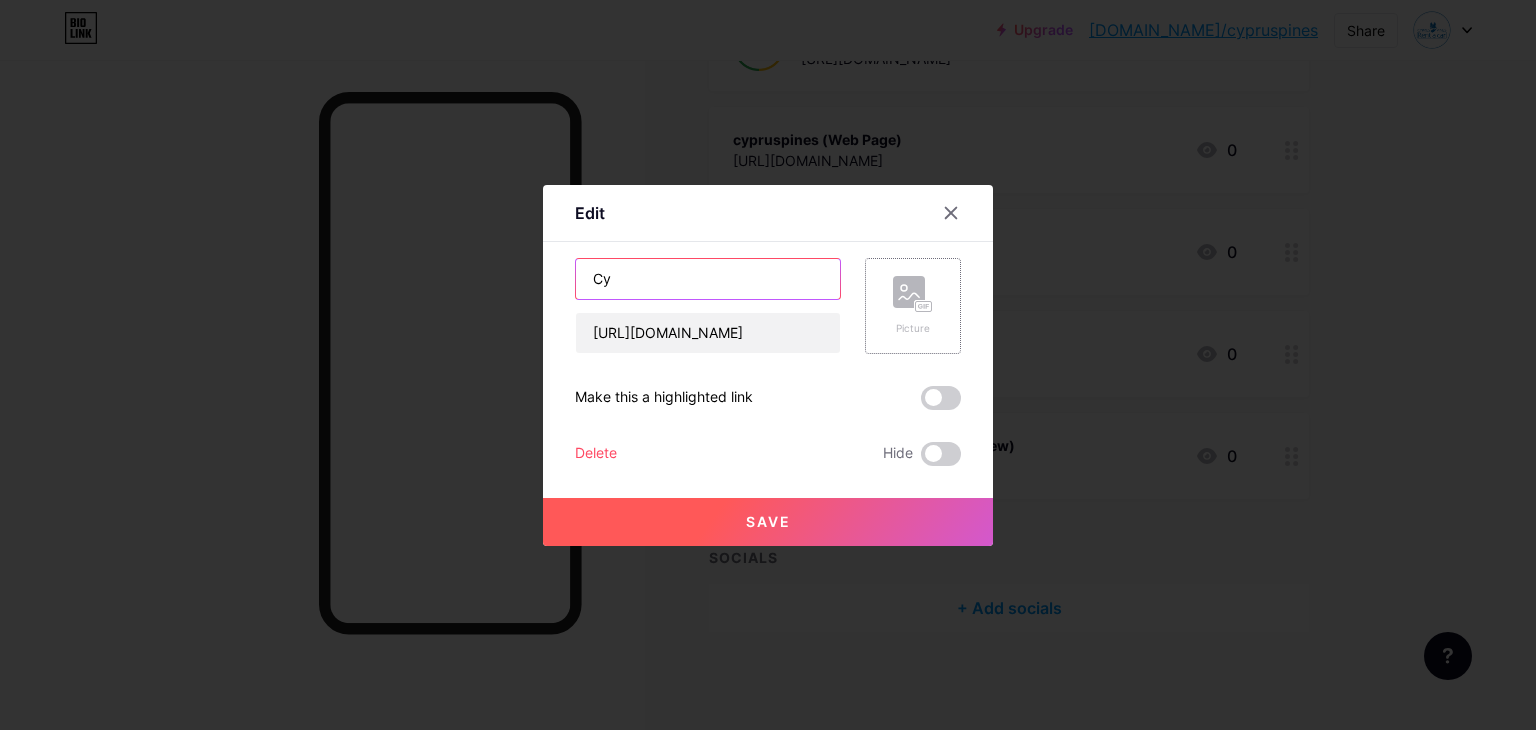 type on "C" 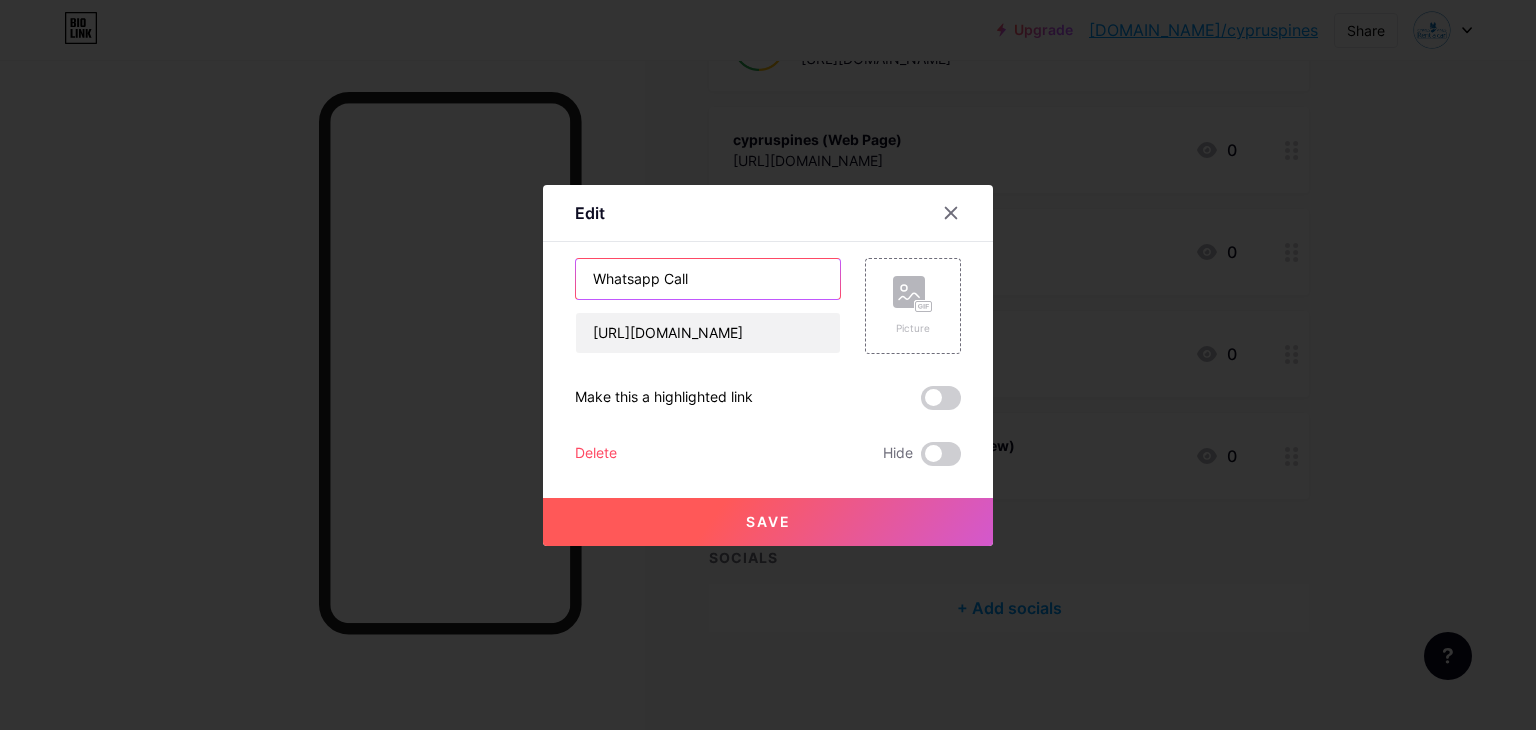 click on "Whatsapp Call" at bounding box center [708, 279] 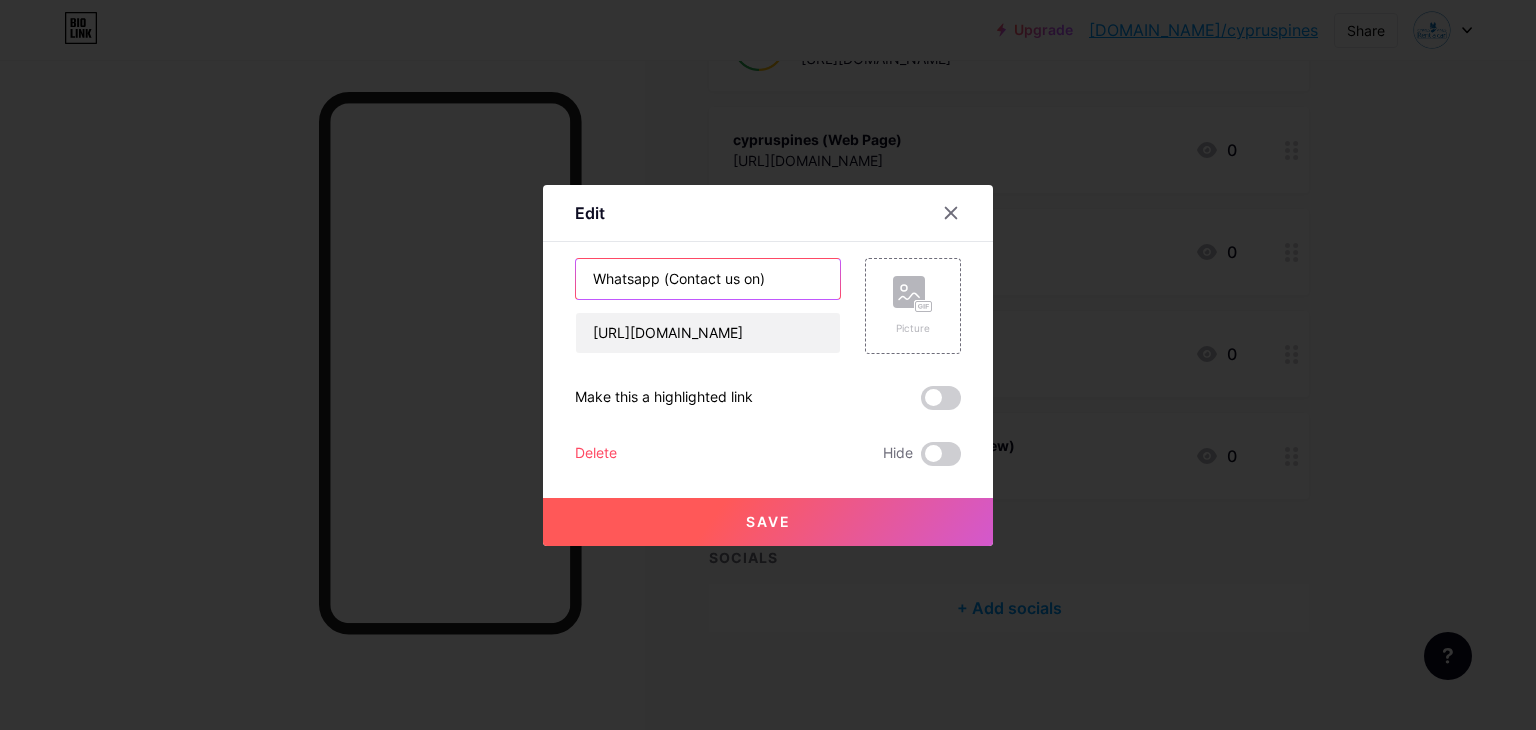click on "Whatsapp (Contact us on)" at bounding box center [708, 279] 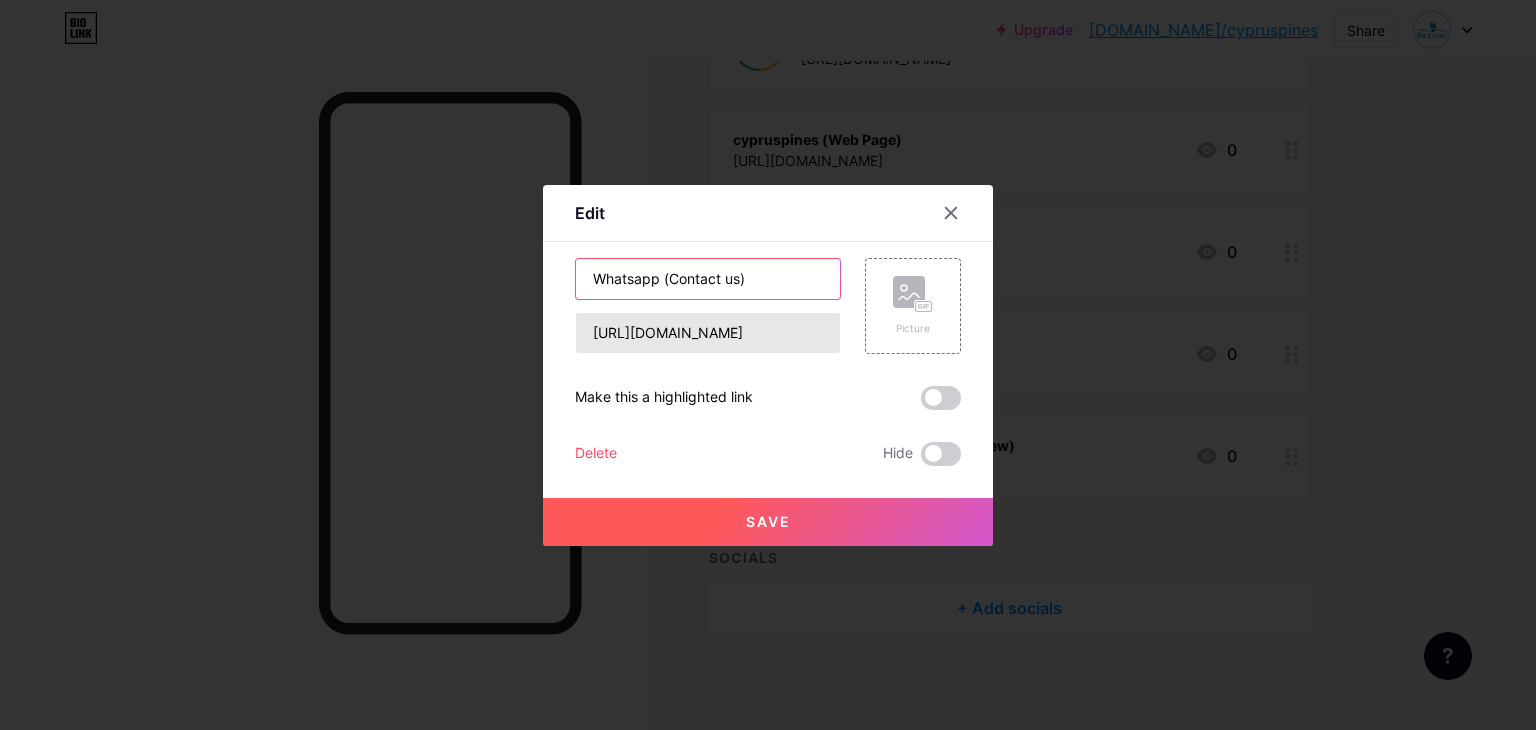 type on "Whatsapp (Contact us)" 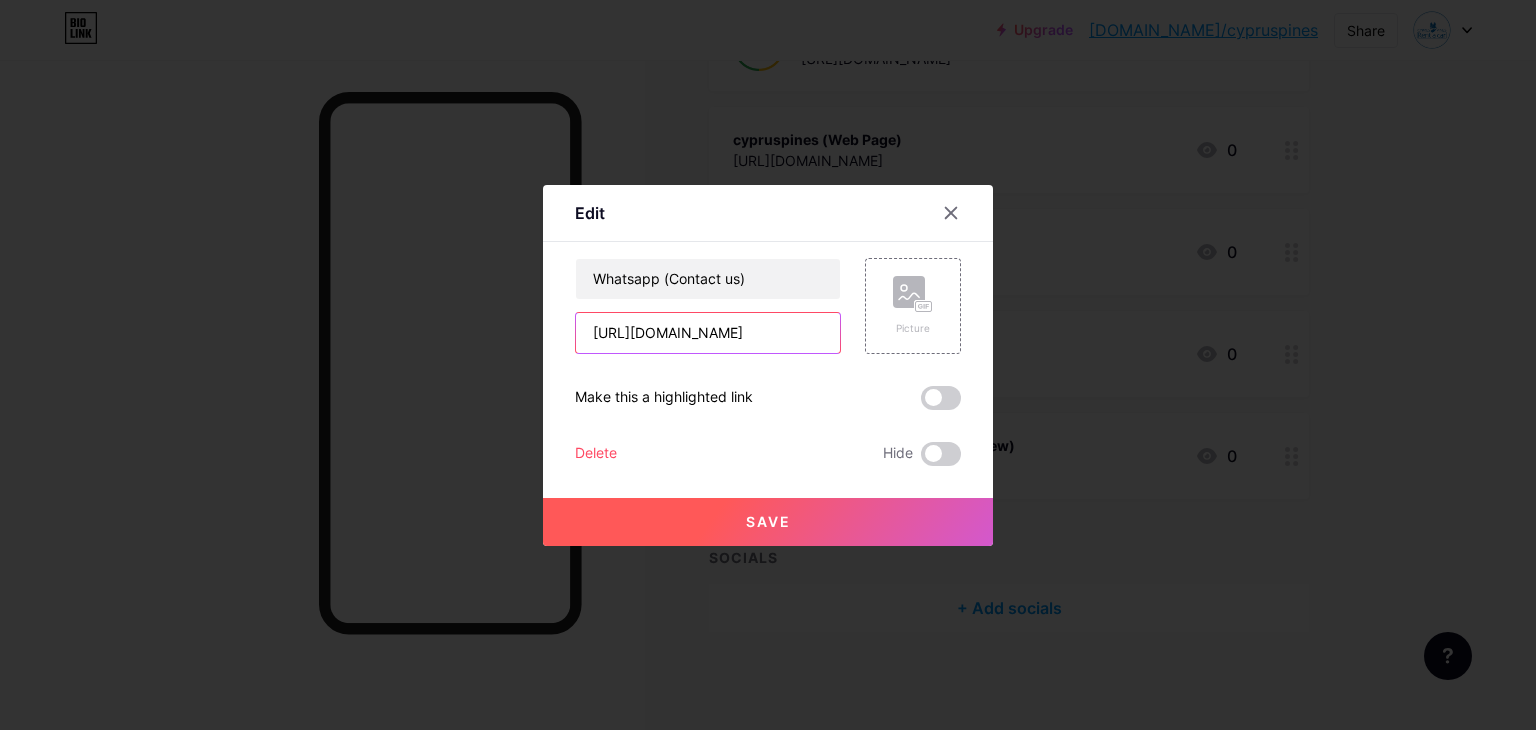 click on "[URL][DOMAIN_NAME]" at bounding box center (708, 333) 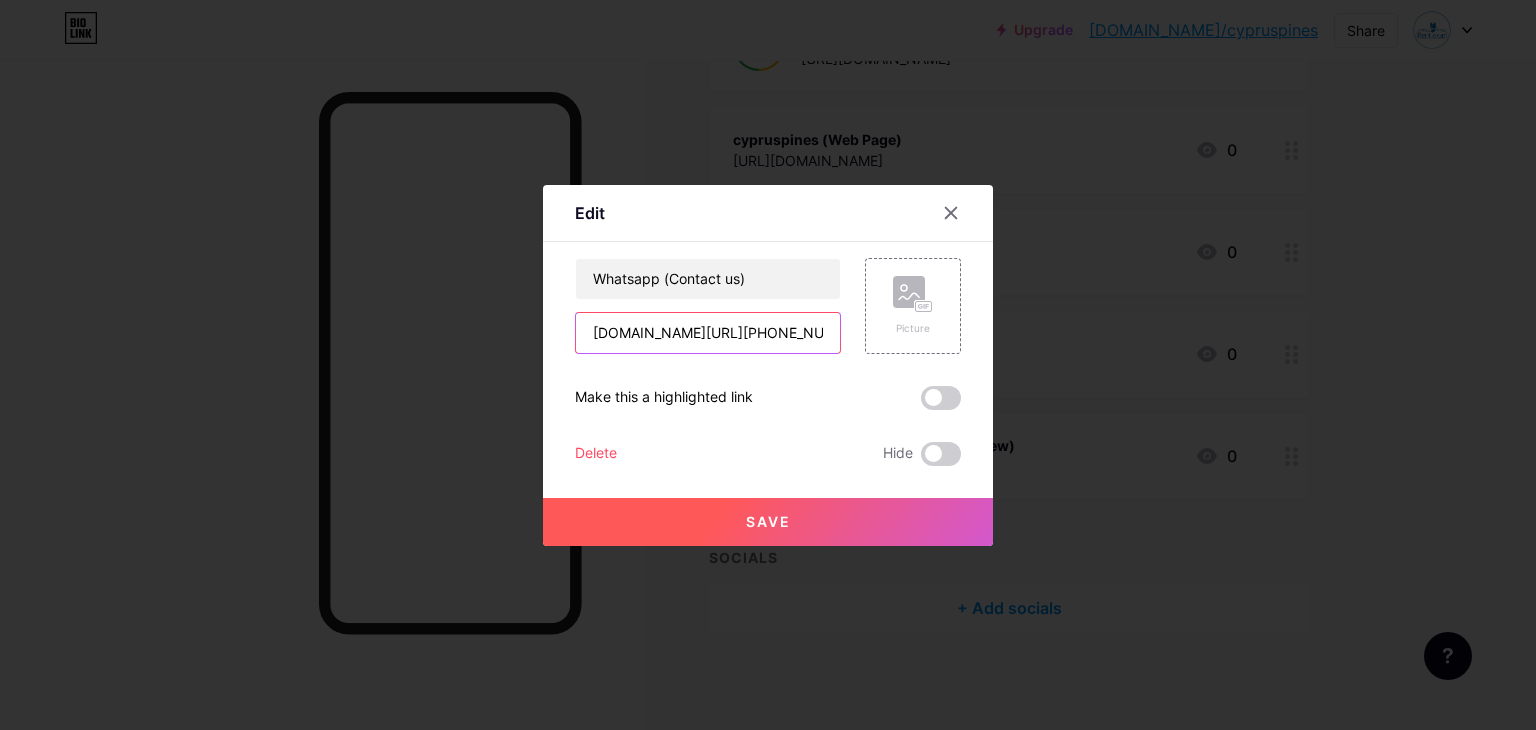 type on "[DOMAIN_NAME][URL][PHONE_NUMBER]" 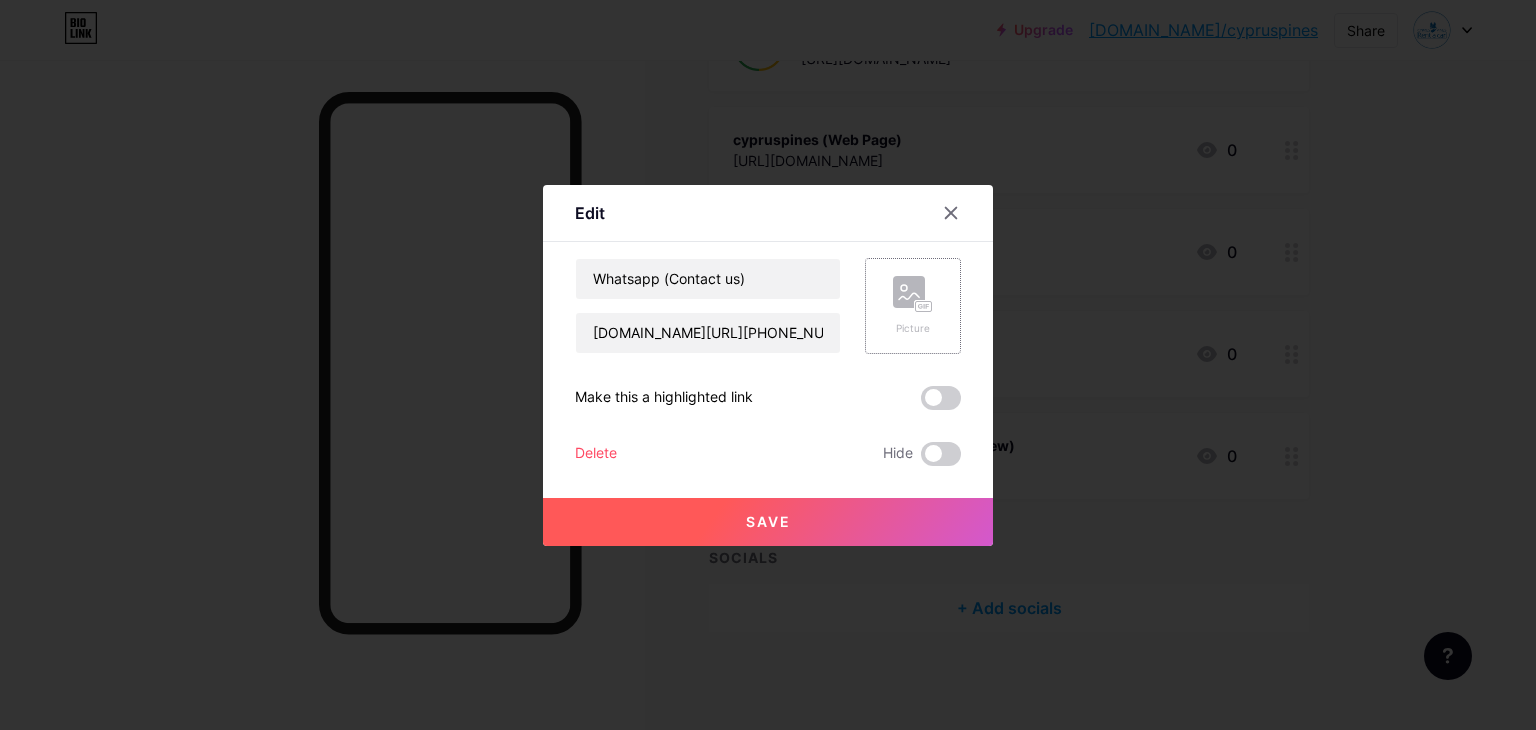 click 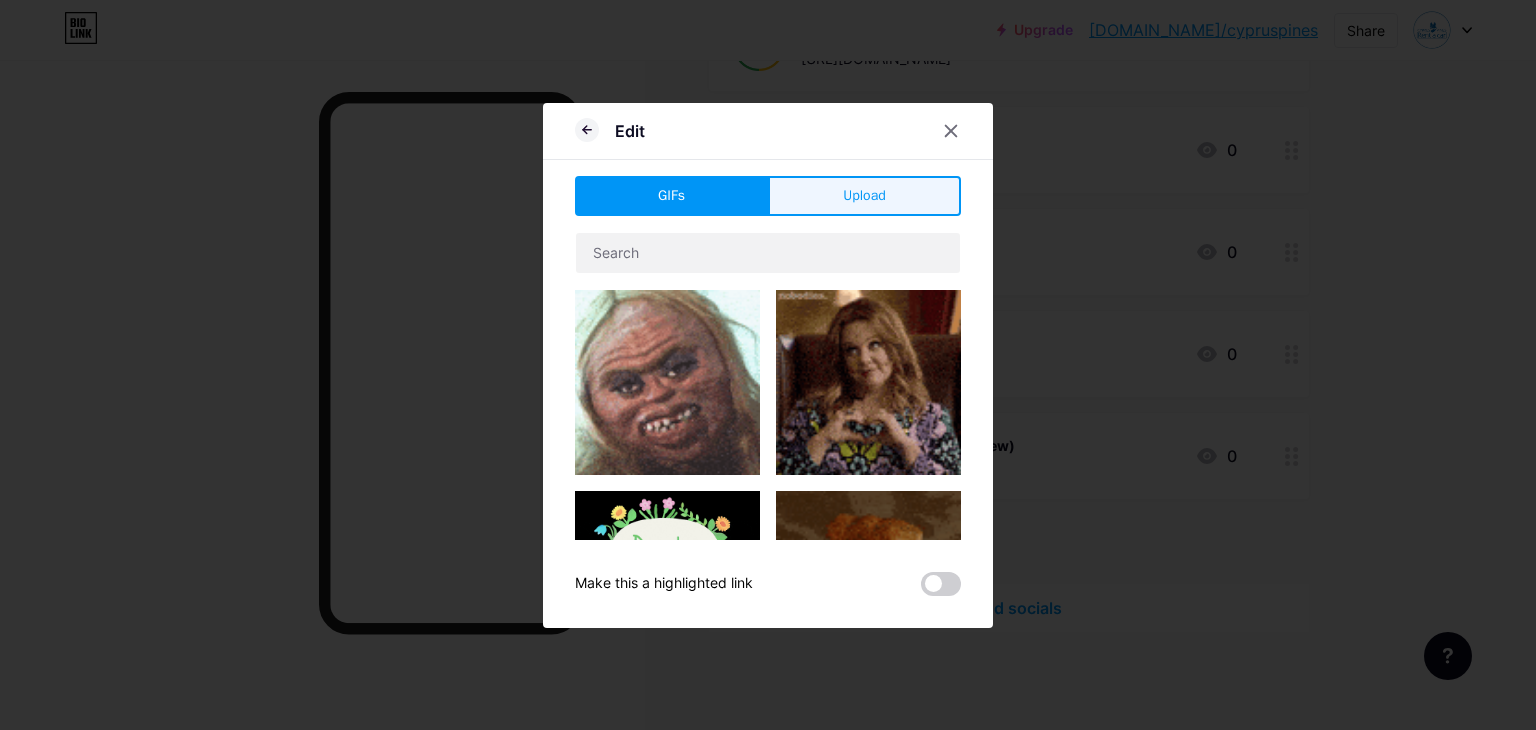 click on "Upload" at bounding box center [864, 195] 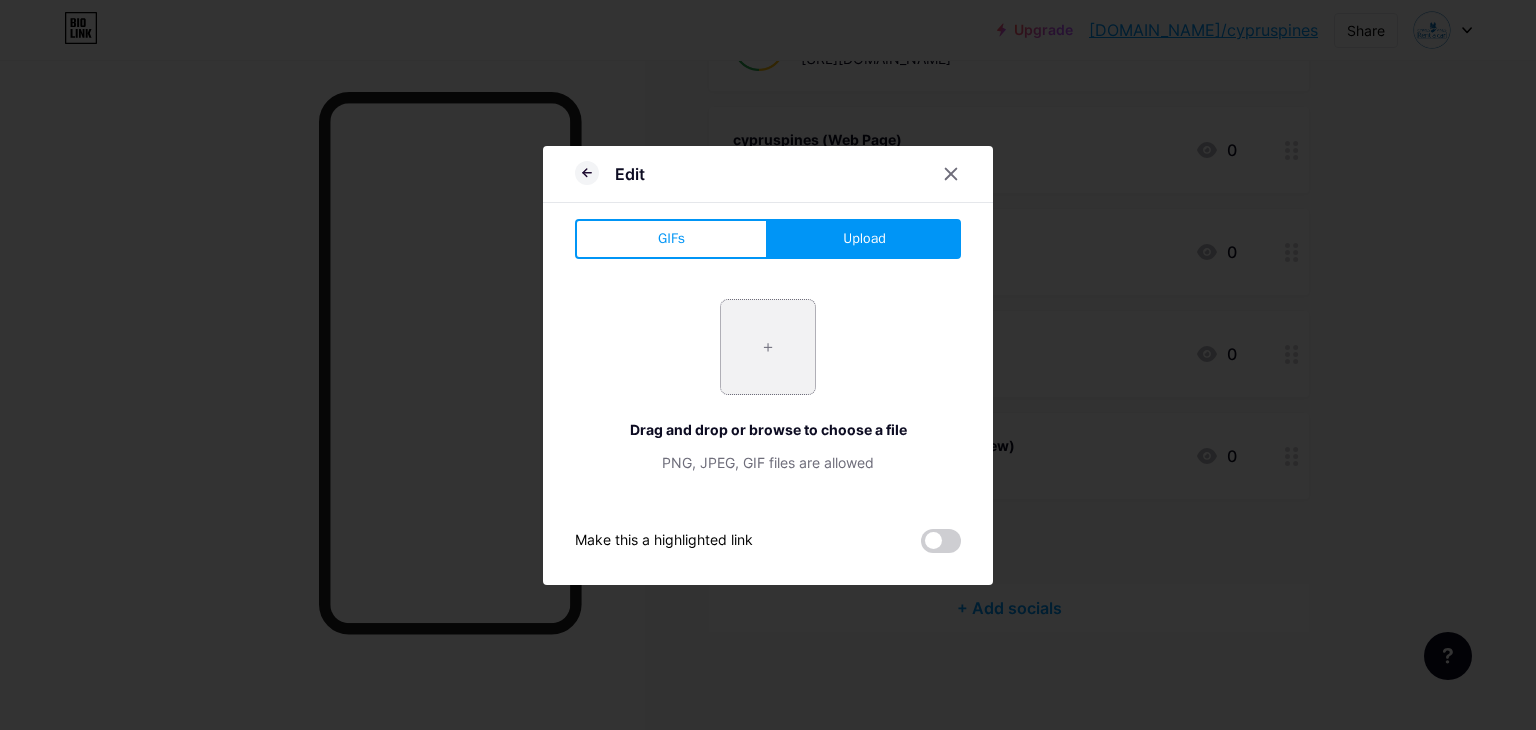 click at bounding box center (768, 347) 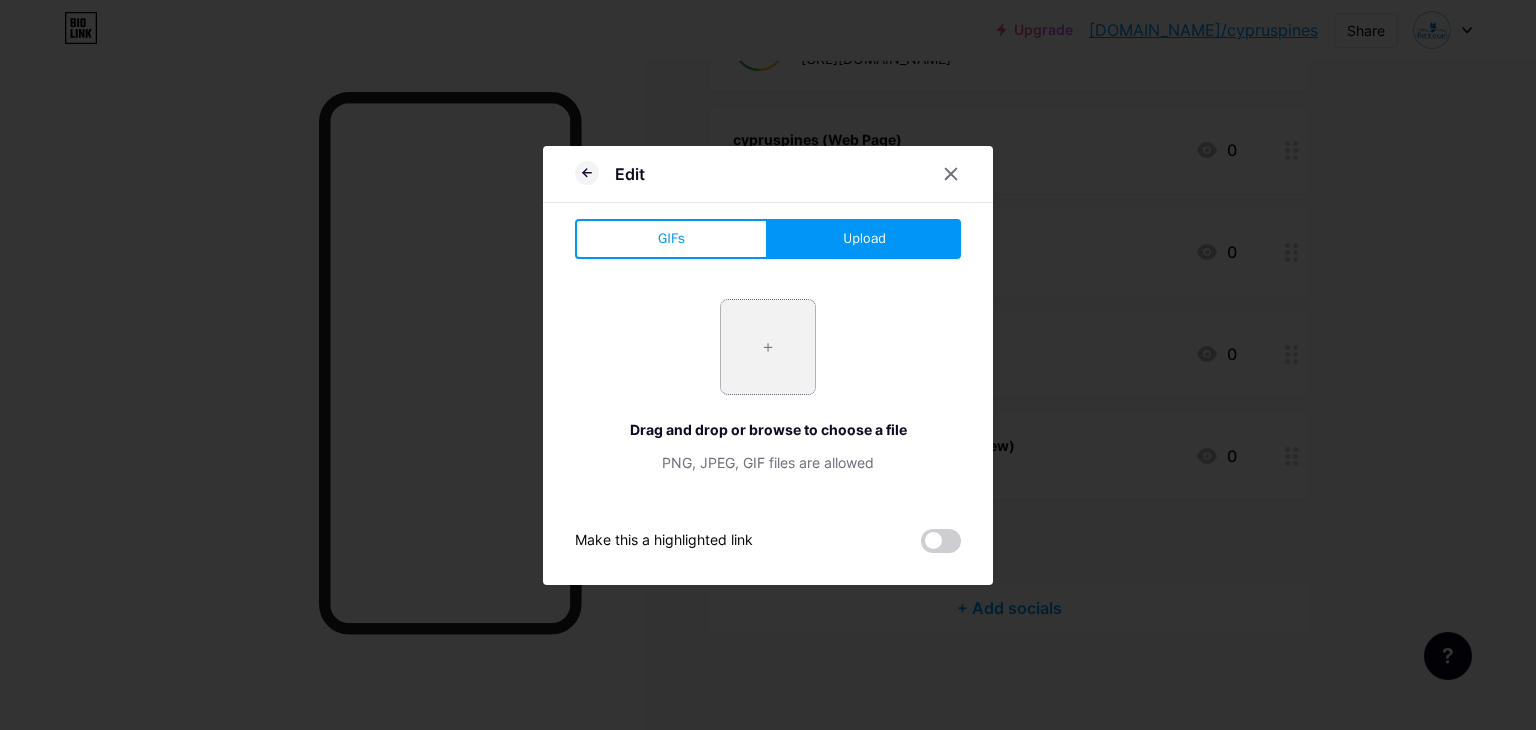 type on "C:\fakepath\CiK93kQQWeLdYLC3SyTkeA.png" 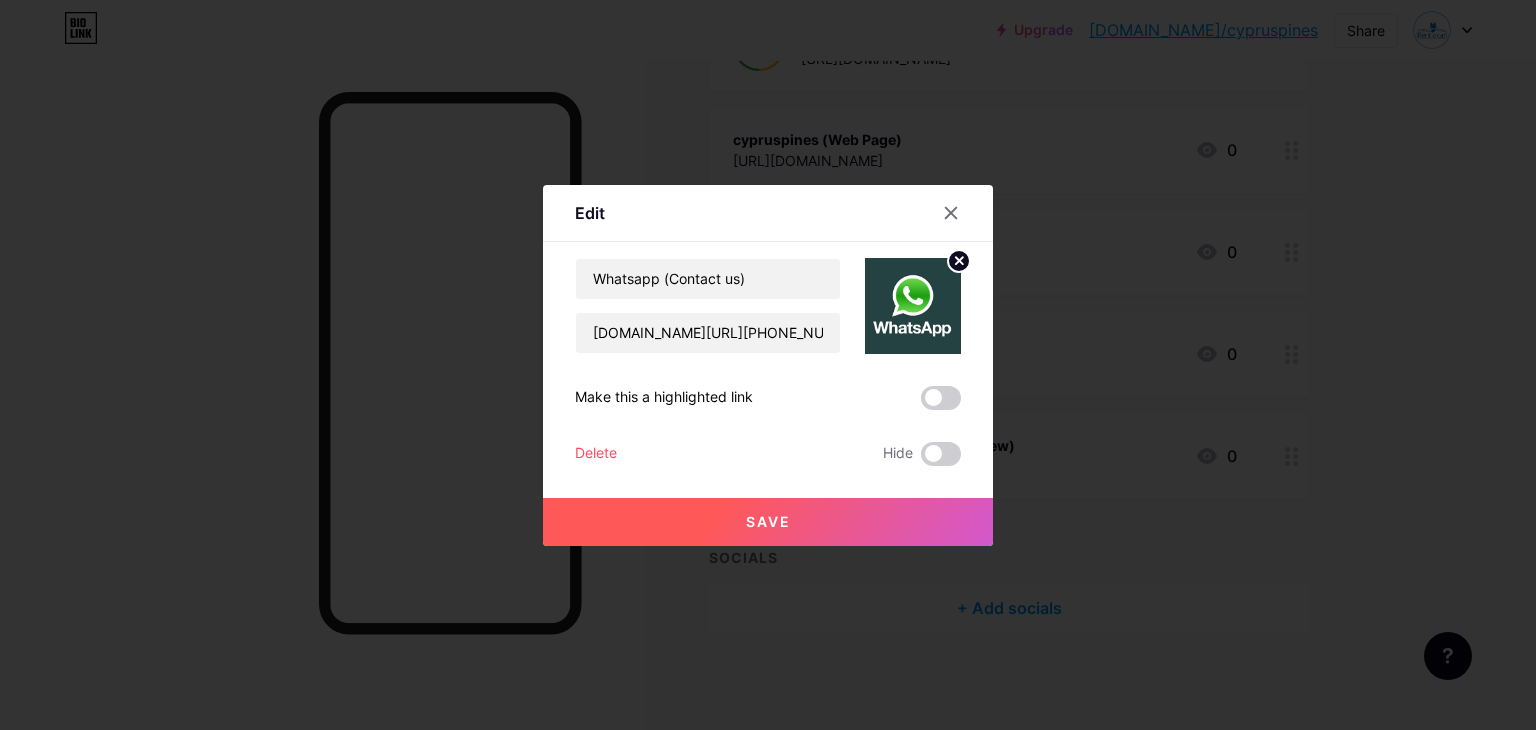 click on "Save" at bounding box center [768, 522] 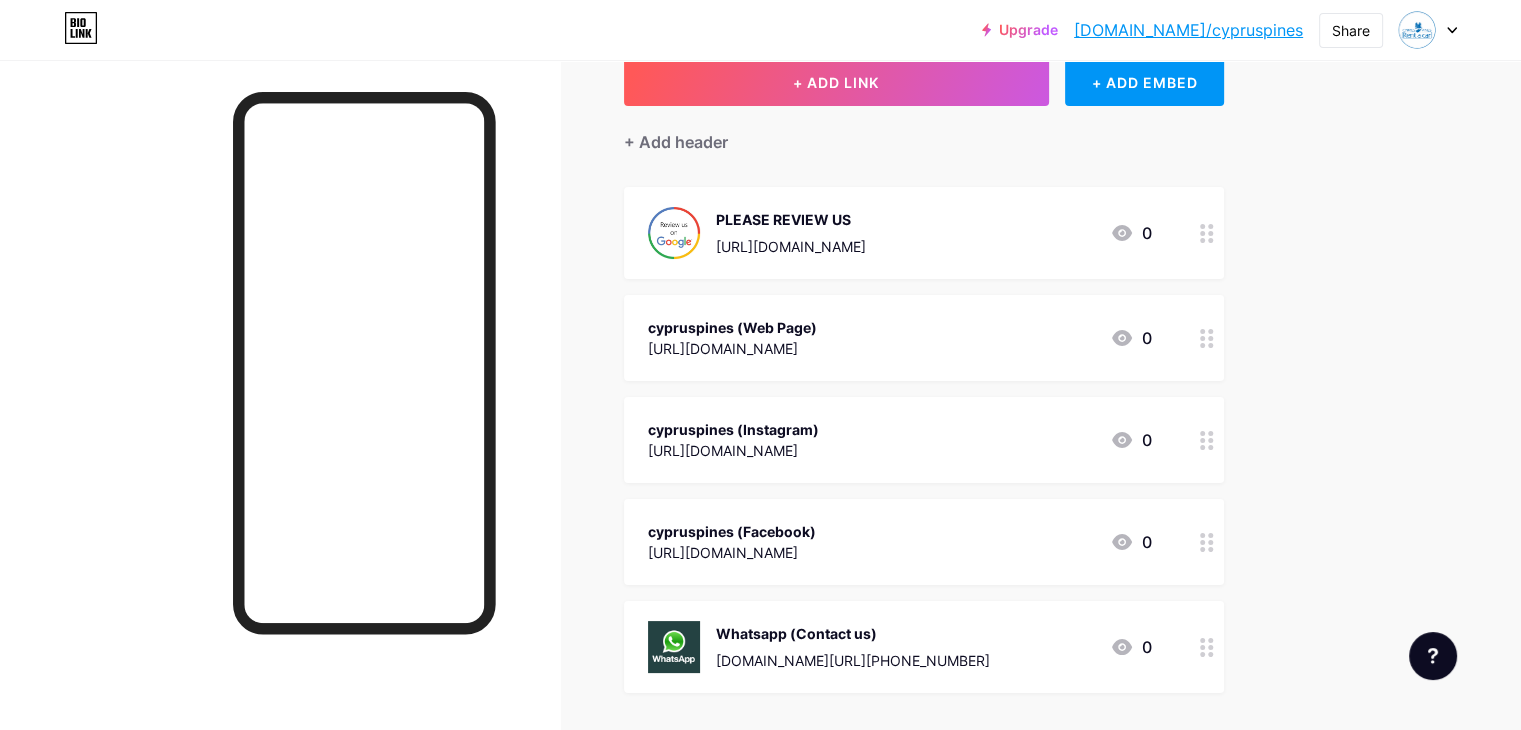 scroll, scrollTop: 133, scrollLeft: 0, axis: vertical 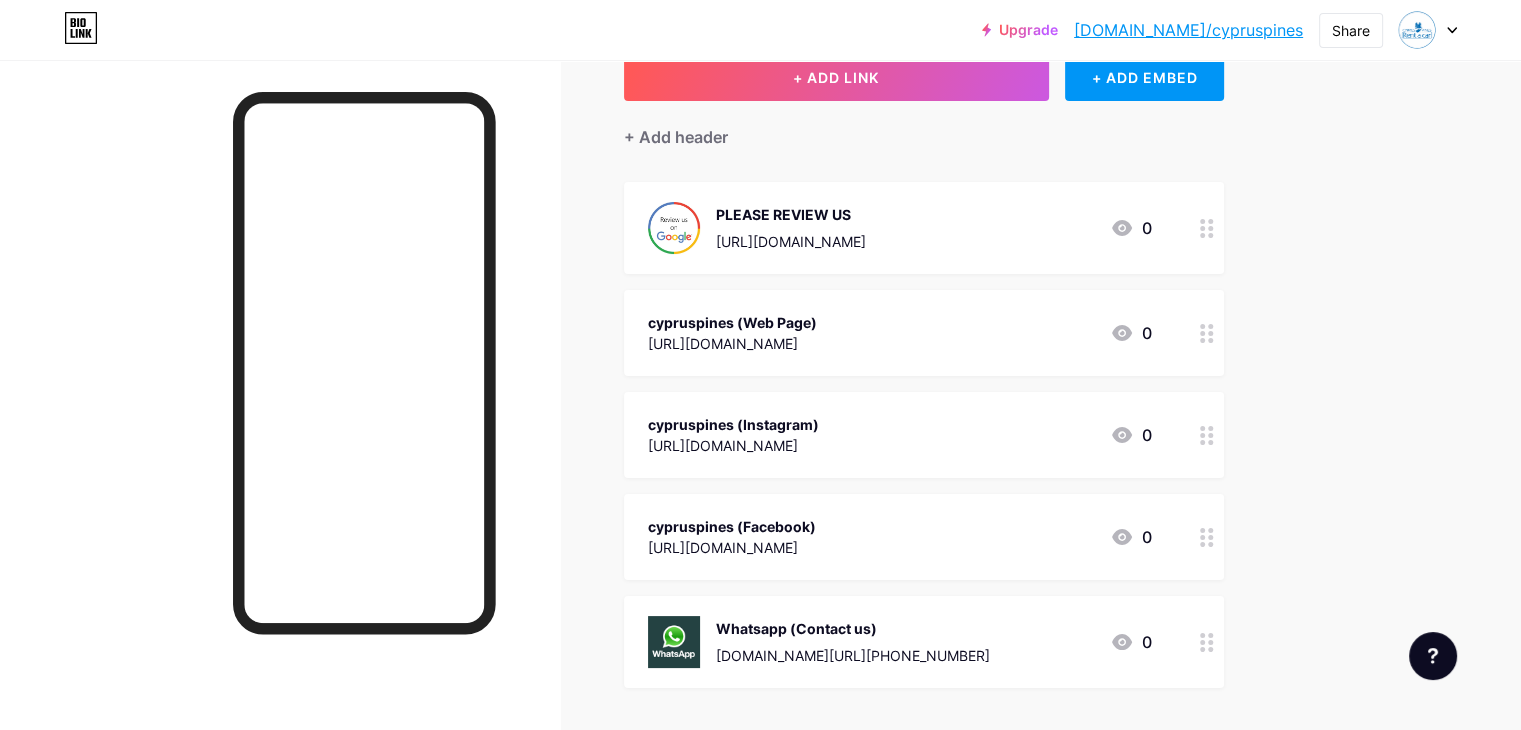 click on "cypruspines (Facebook)
[URL][DOMAIN_NAME]
0" at bounding box center [900, 537] 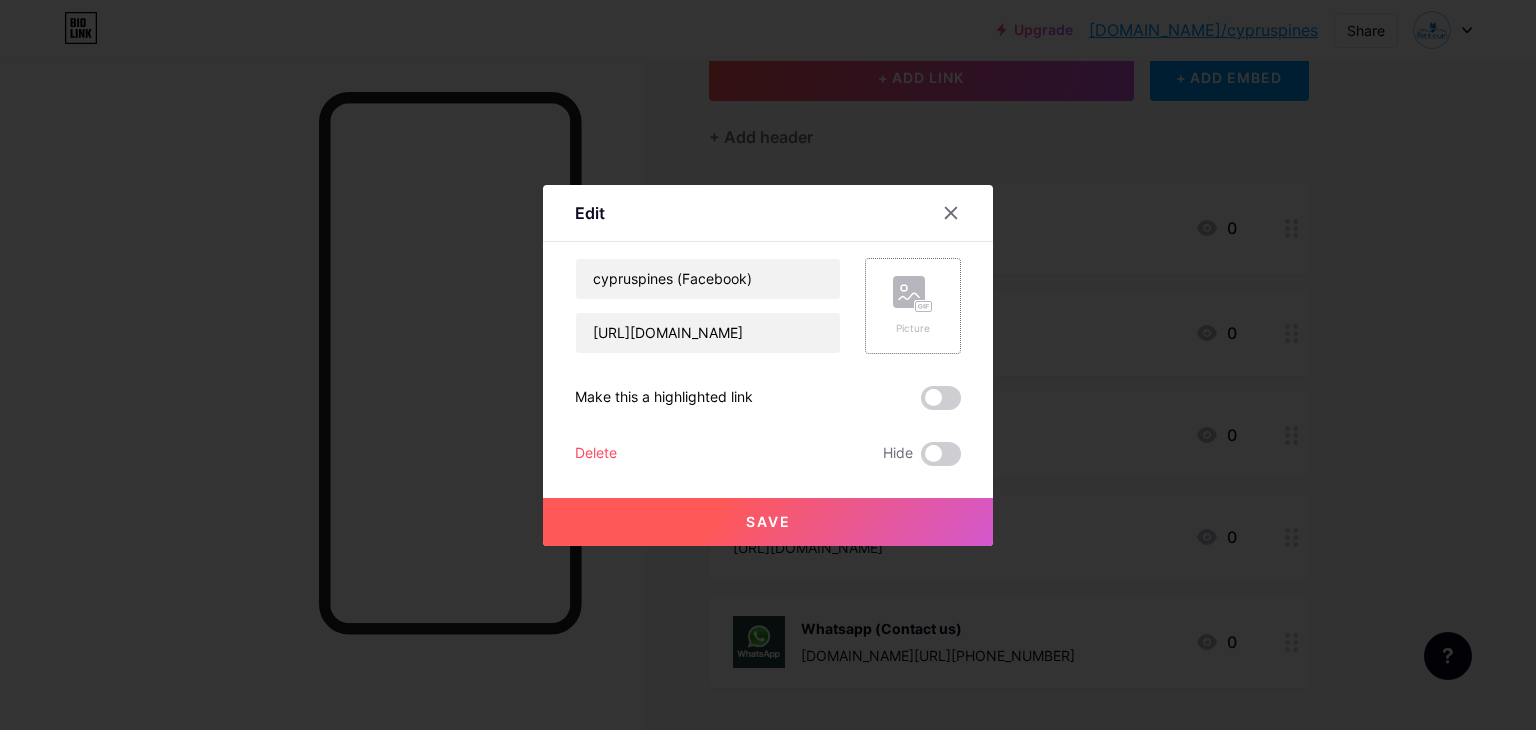 click 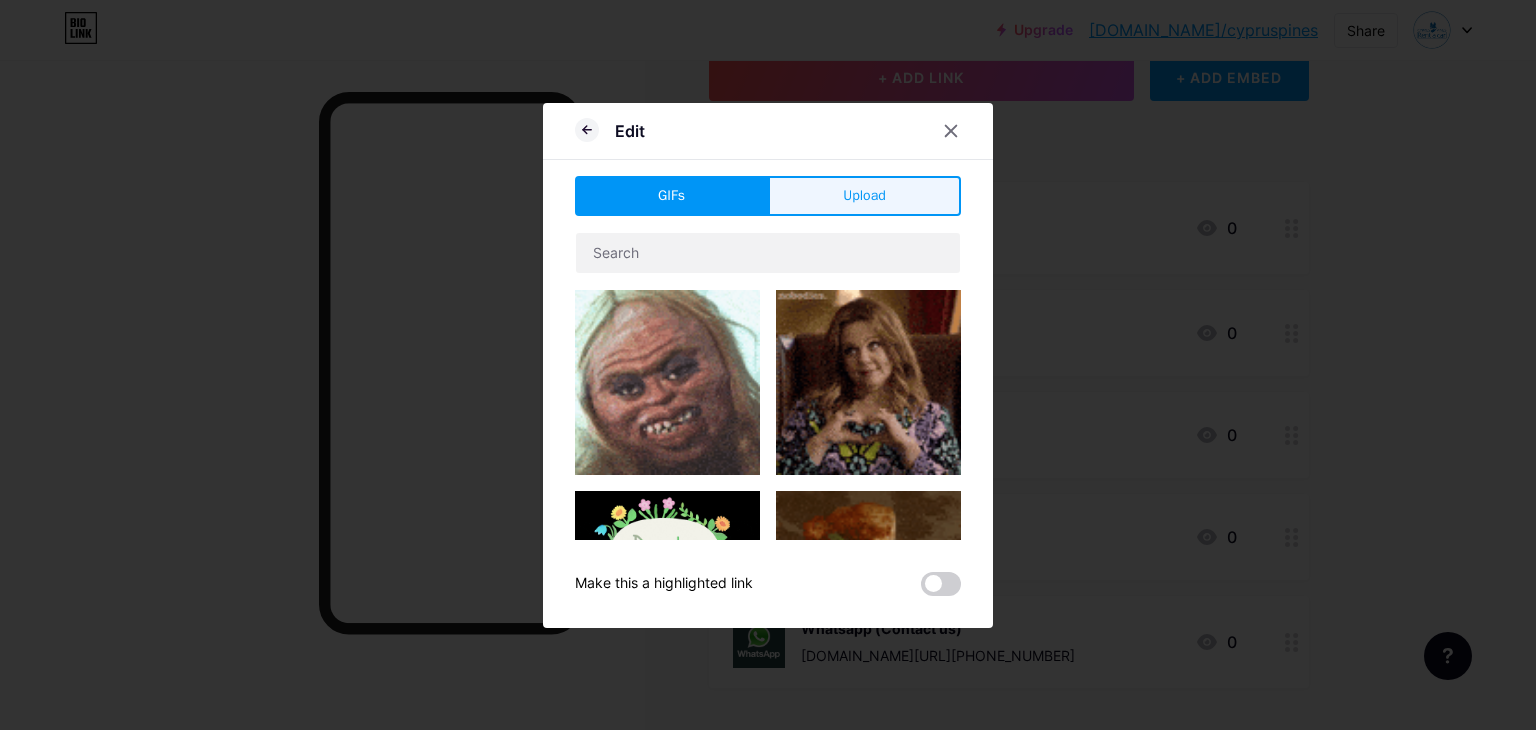 click on "Upload" at bounding box center (864, 196) 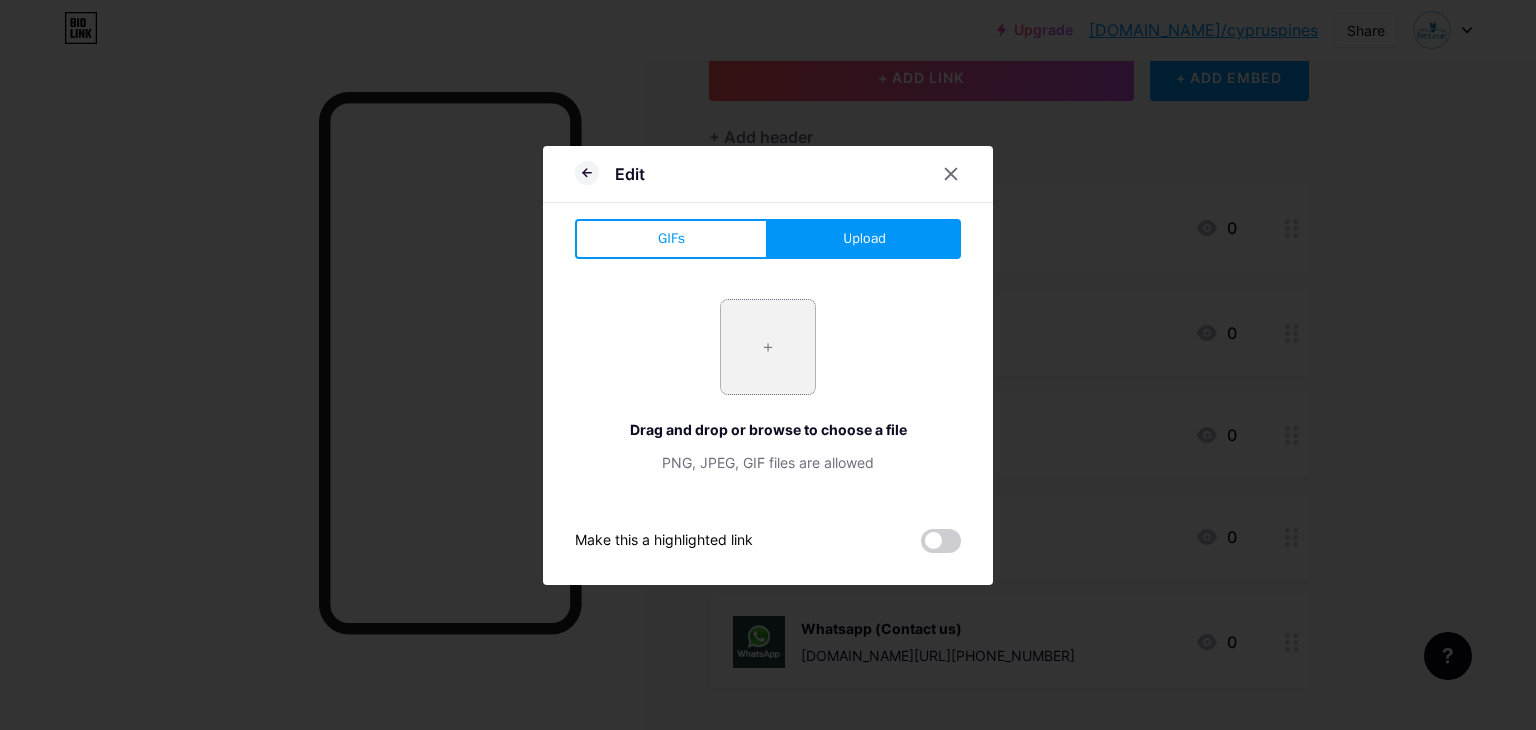 click at bounding box center [768, 347] 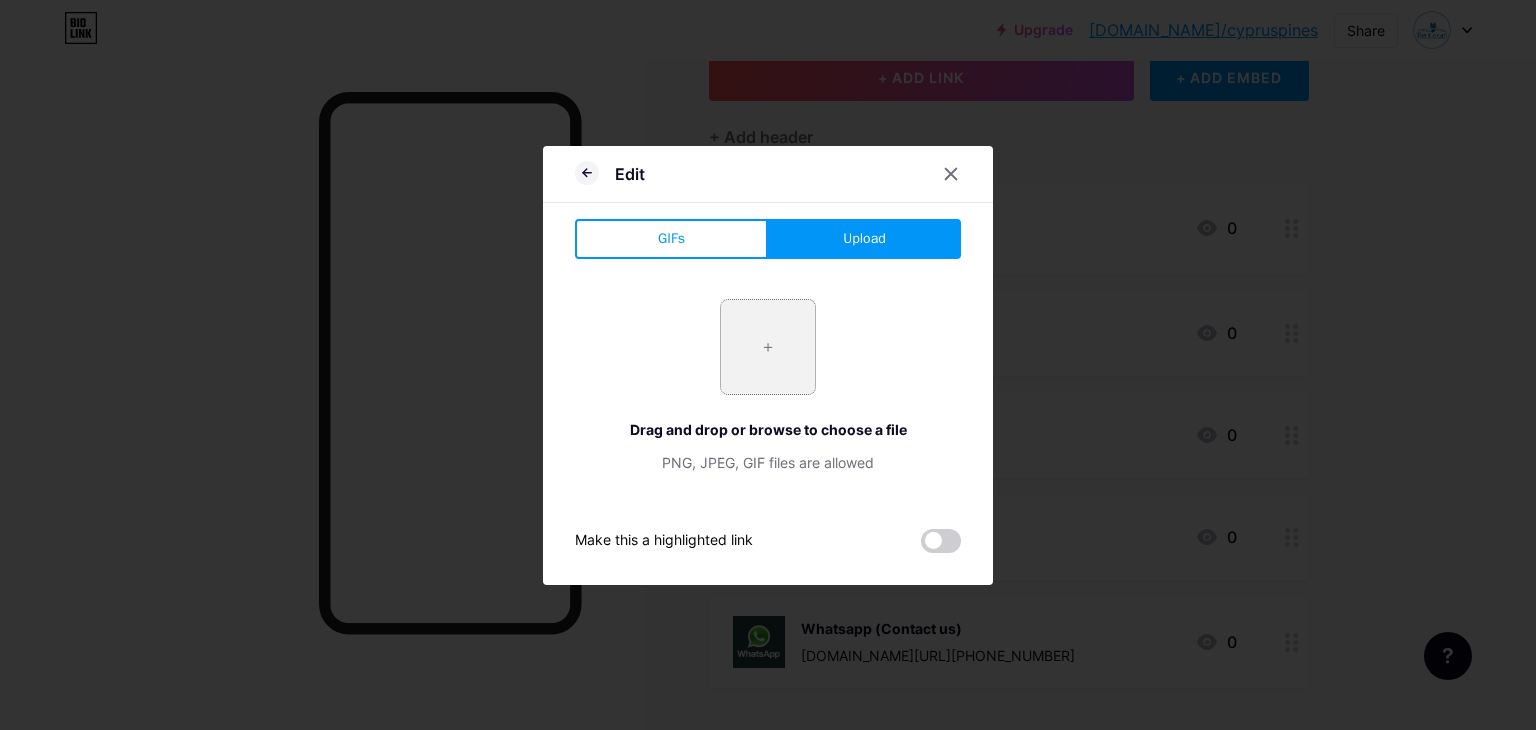 type on "C:\fakepath\download (2).jpeg" 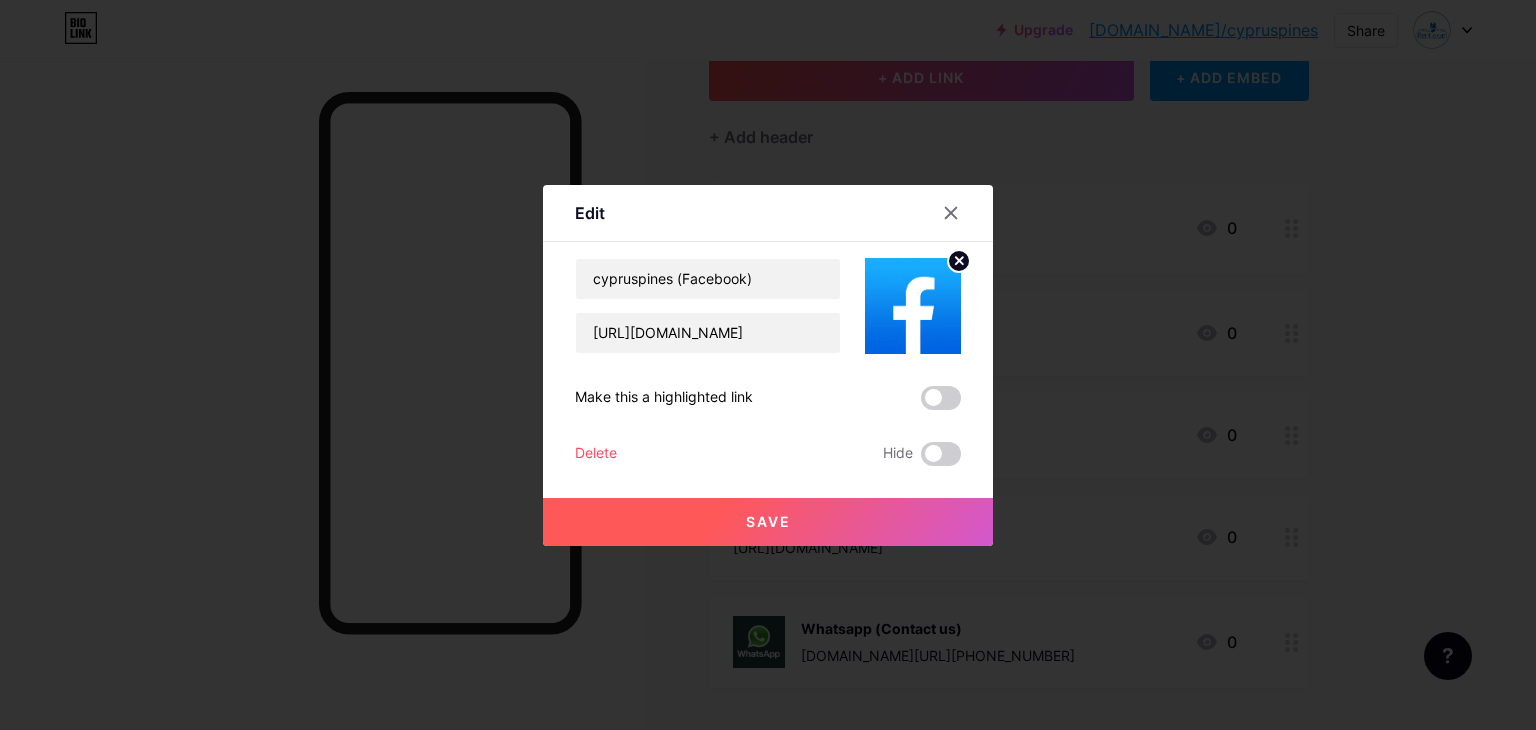 click on "Save" at bounding box center [768, 522] 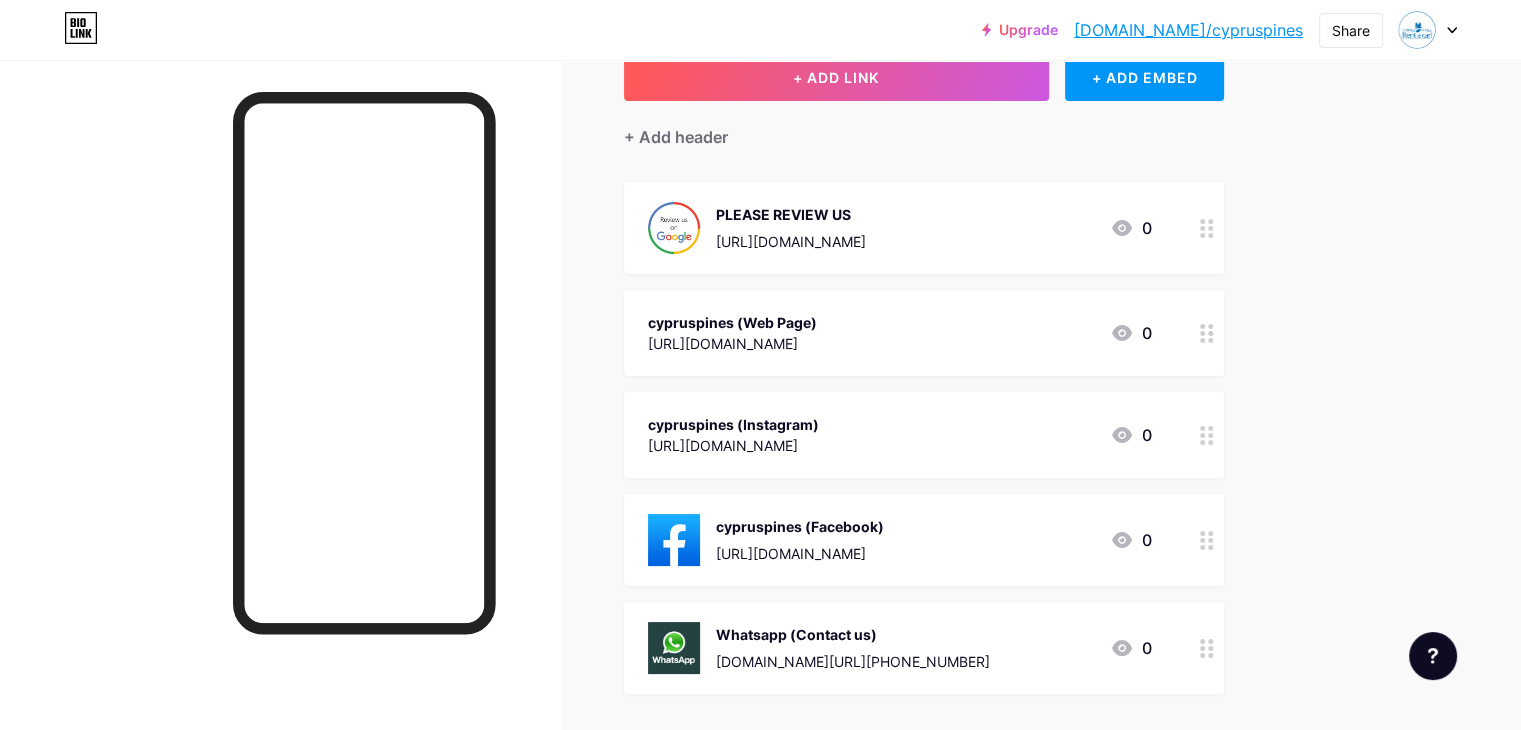 click on "cypruspines (Instagram)
[URL][DOMAIN_NAME]
0" at bounding box center [900, 435] 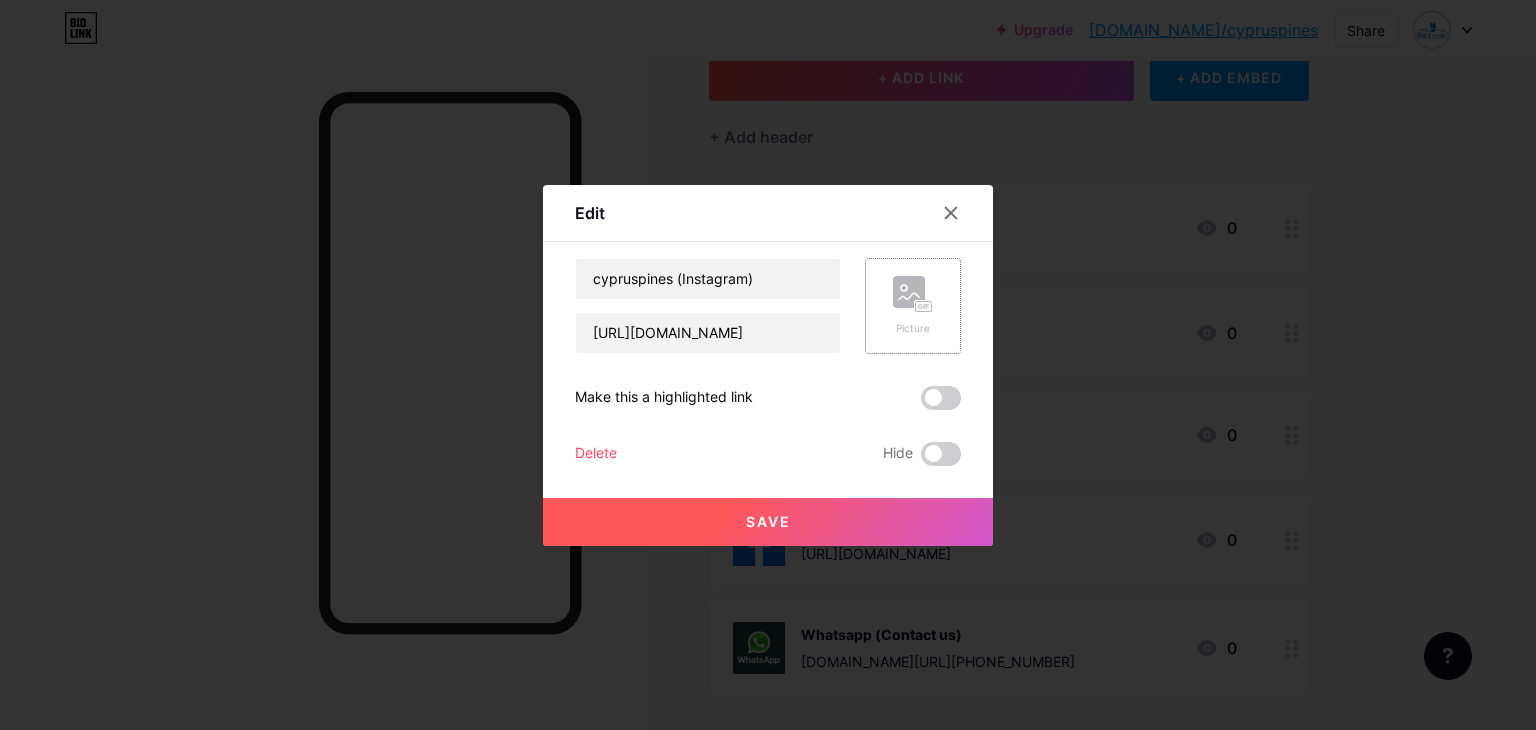 click 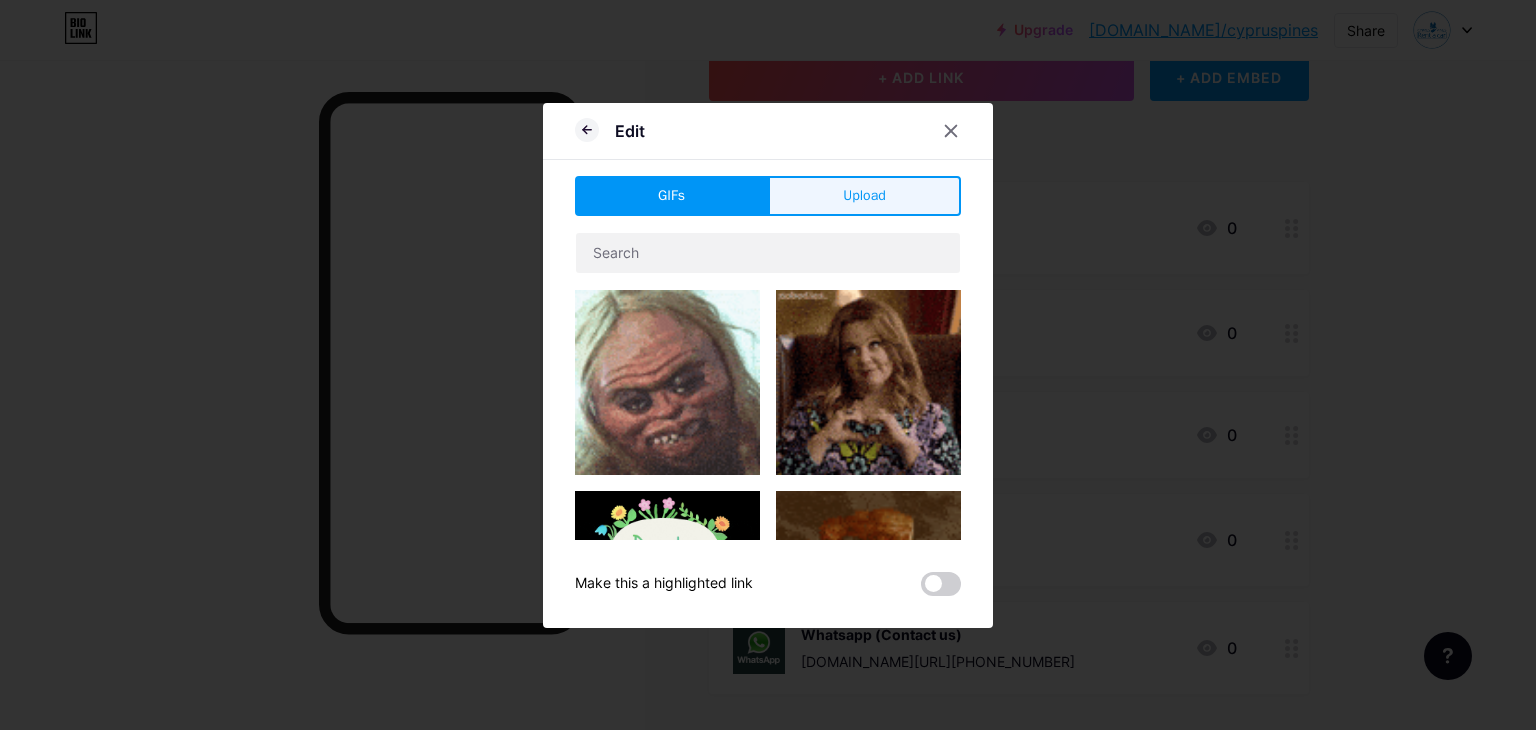 click on "Upload" at bounding box center (864, 195) 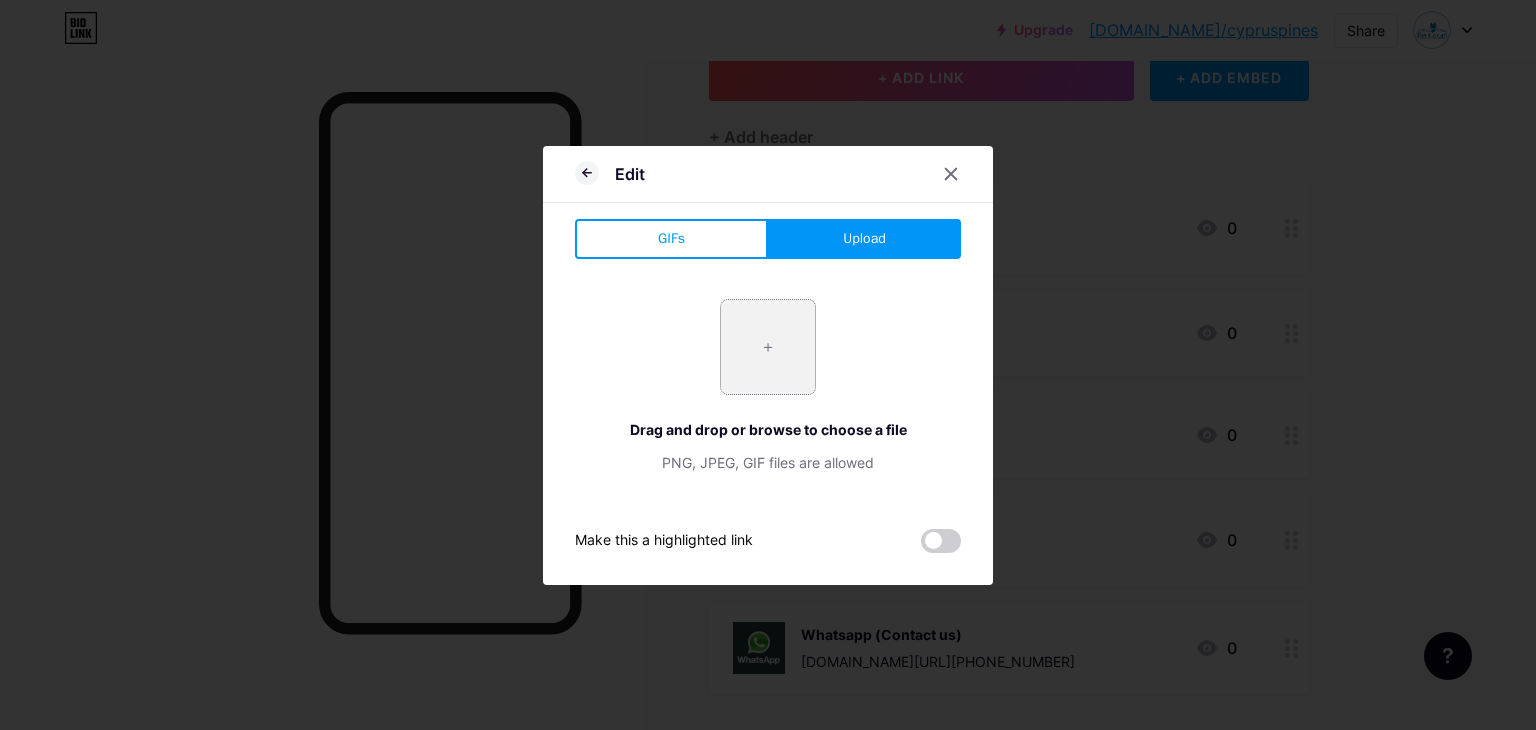 click at bounding box center (768, 347) 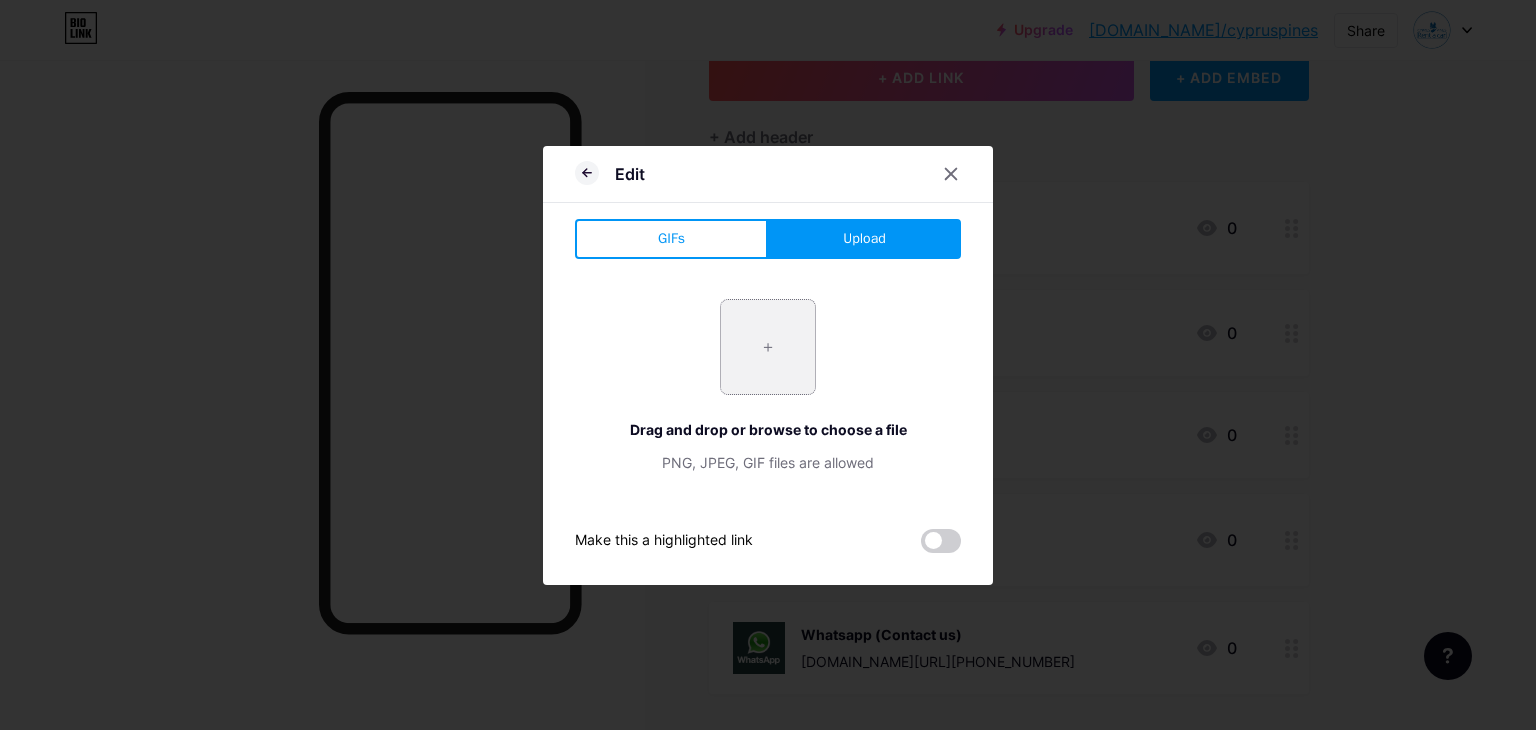 type on "C:\fakepath\download (3).jpeg" 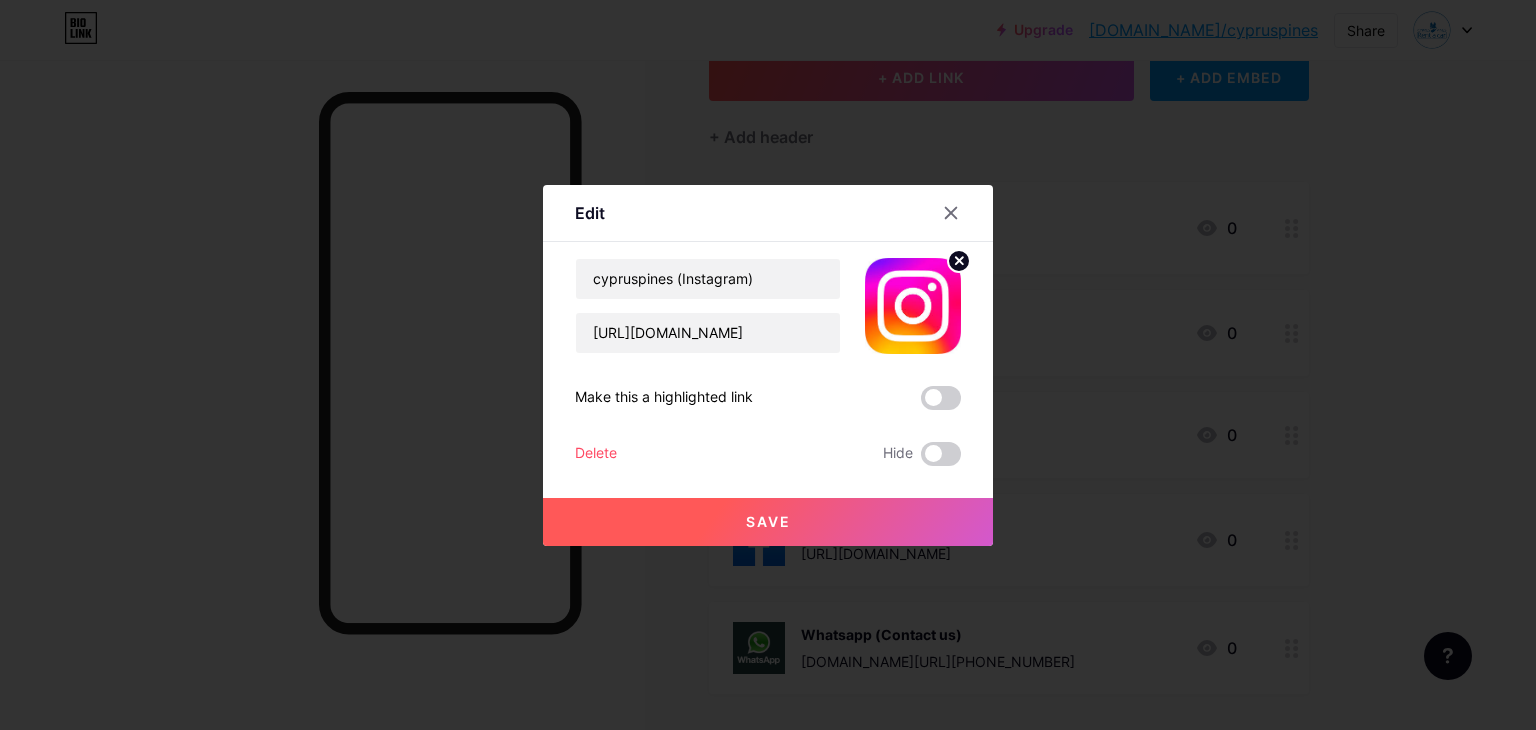 click on "Save" at bounding box center [768, 522] 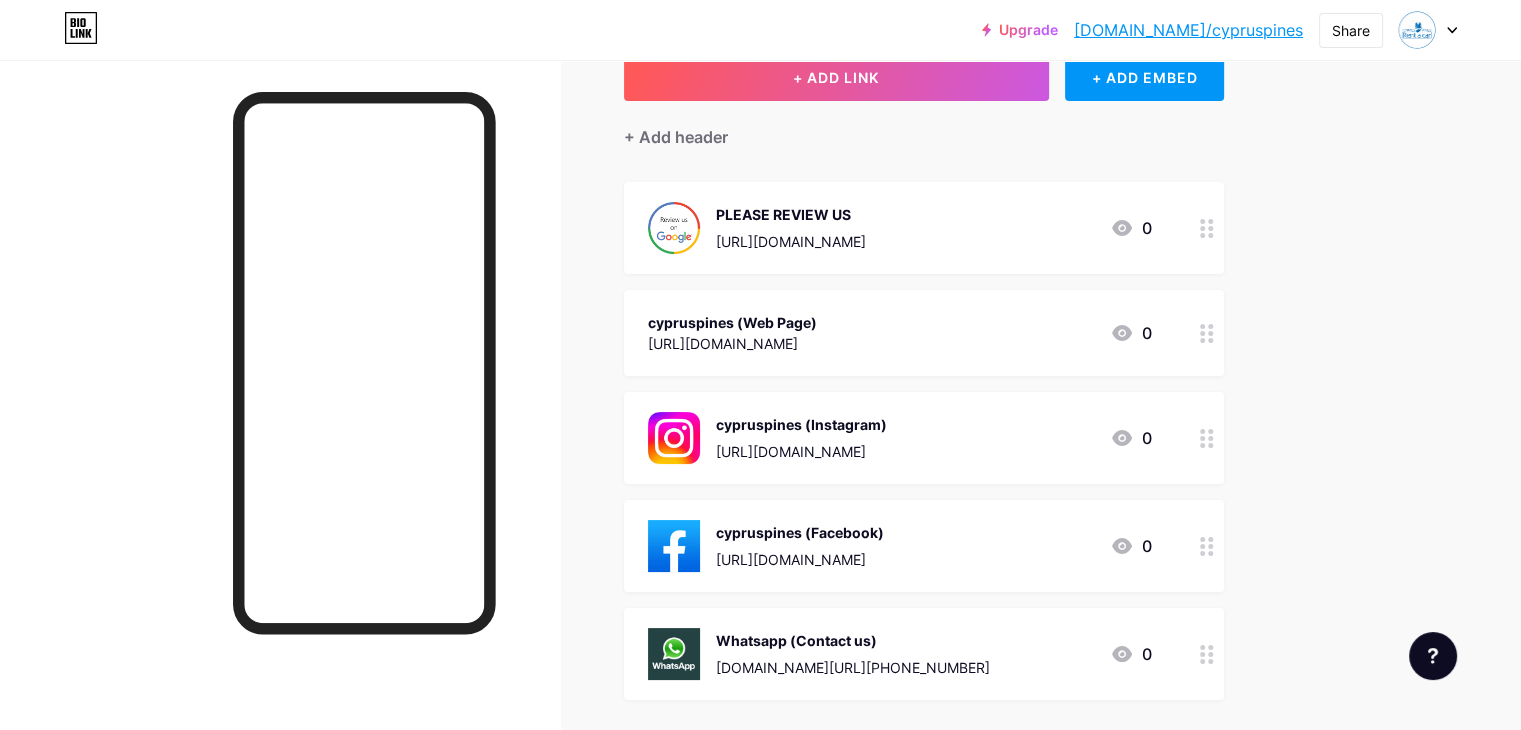 click on "cypruspines (Web Page)
[URL][DOMAIN_NAME]
0" at bounding box center (900, 333) 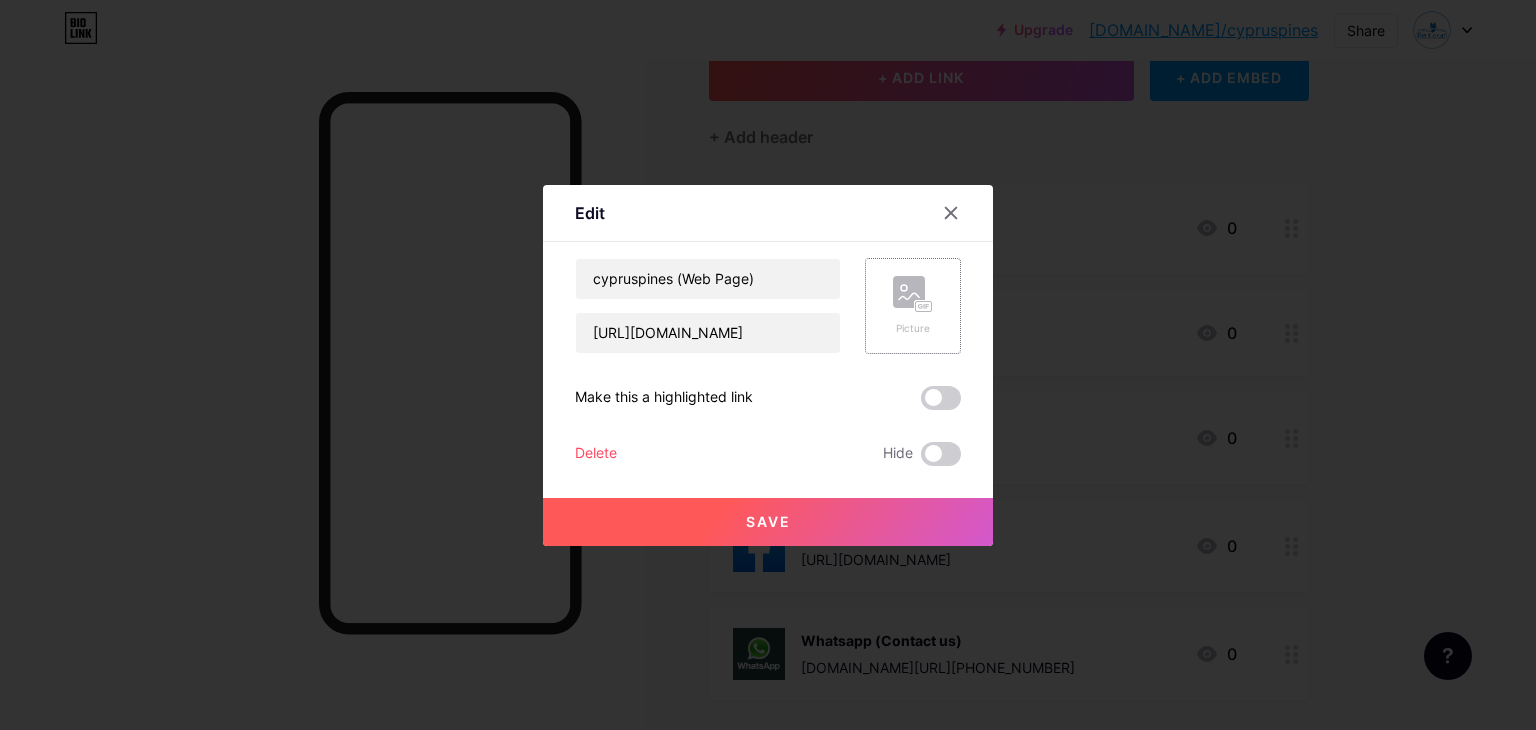 click 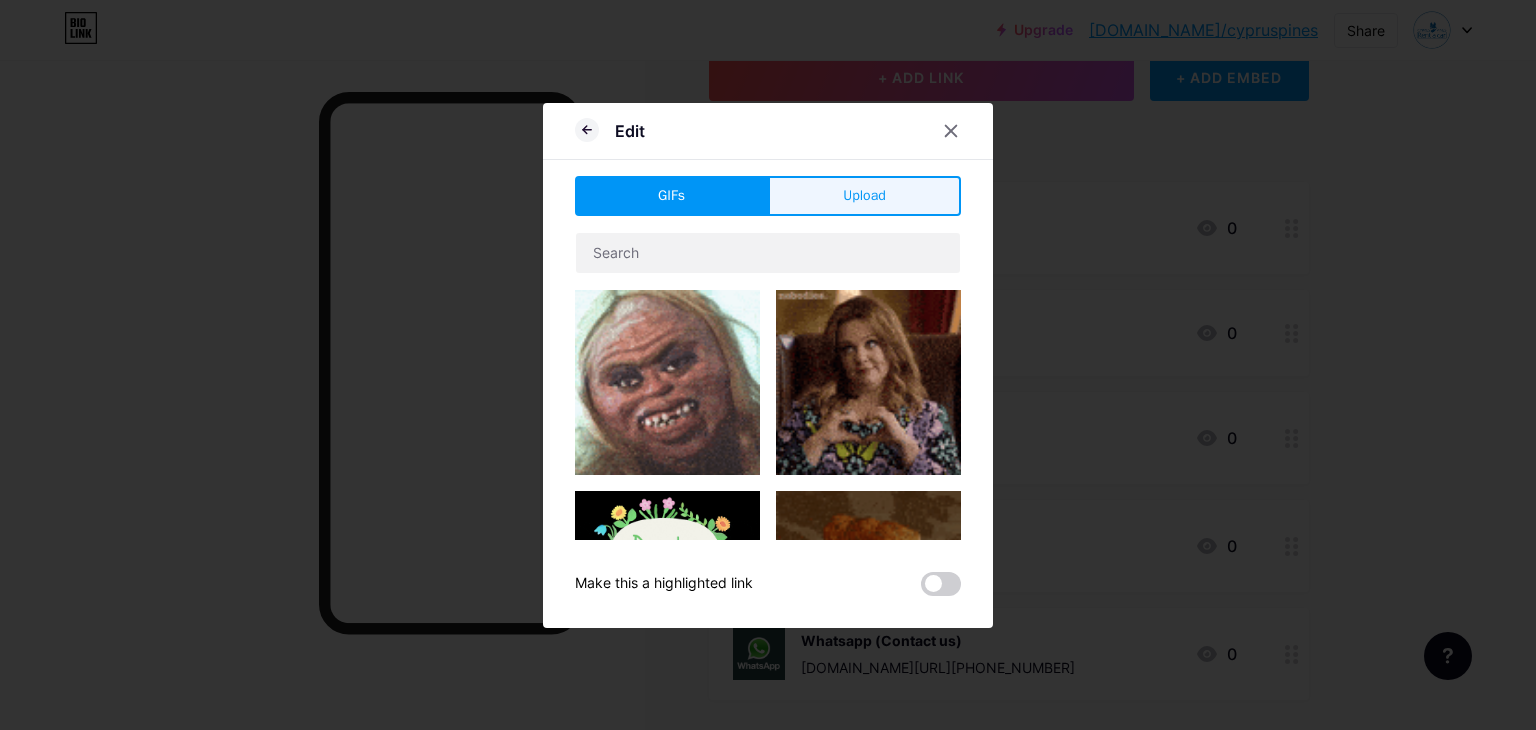 click on "Upload" at bounding box center [864, 195] 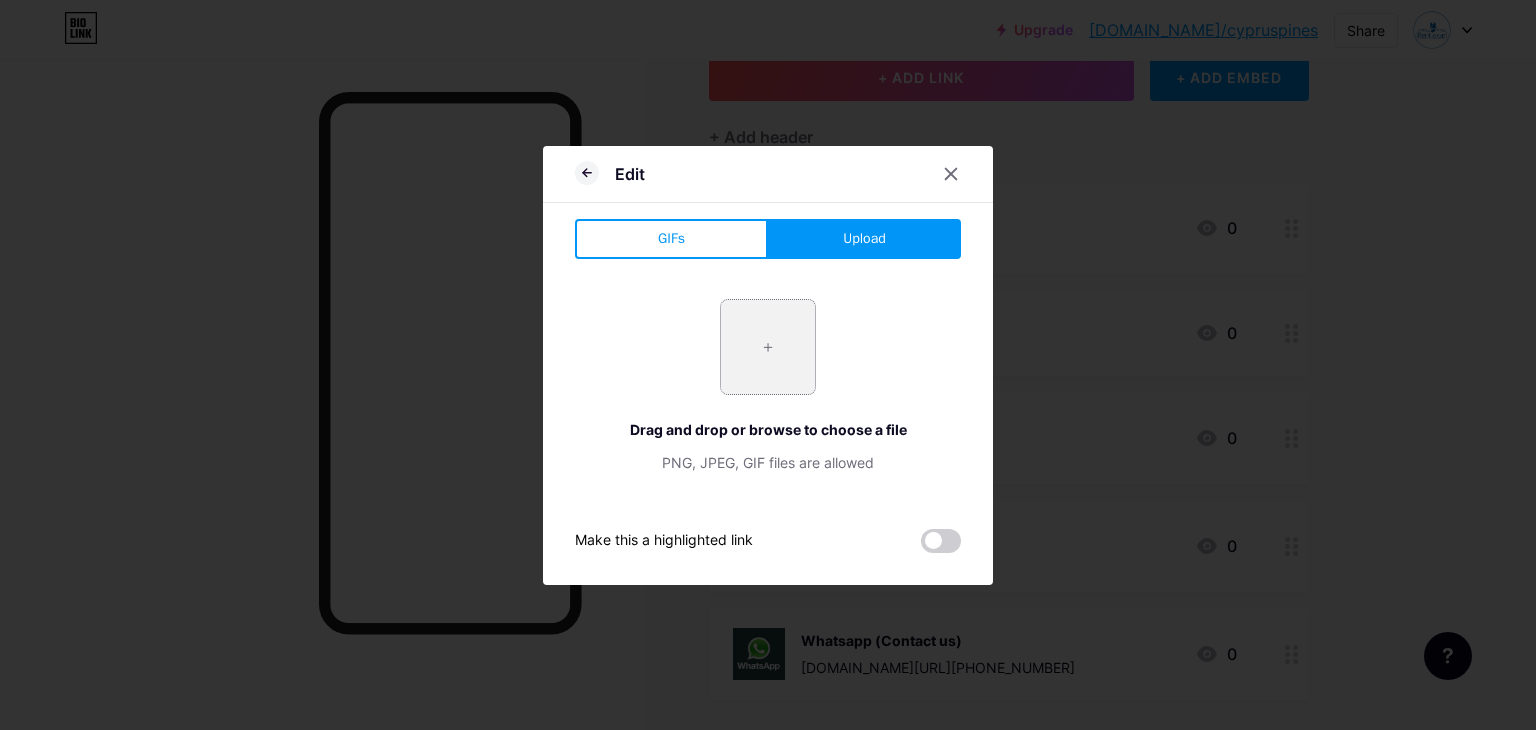 click at bounding box center [768, 347] 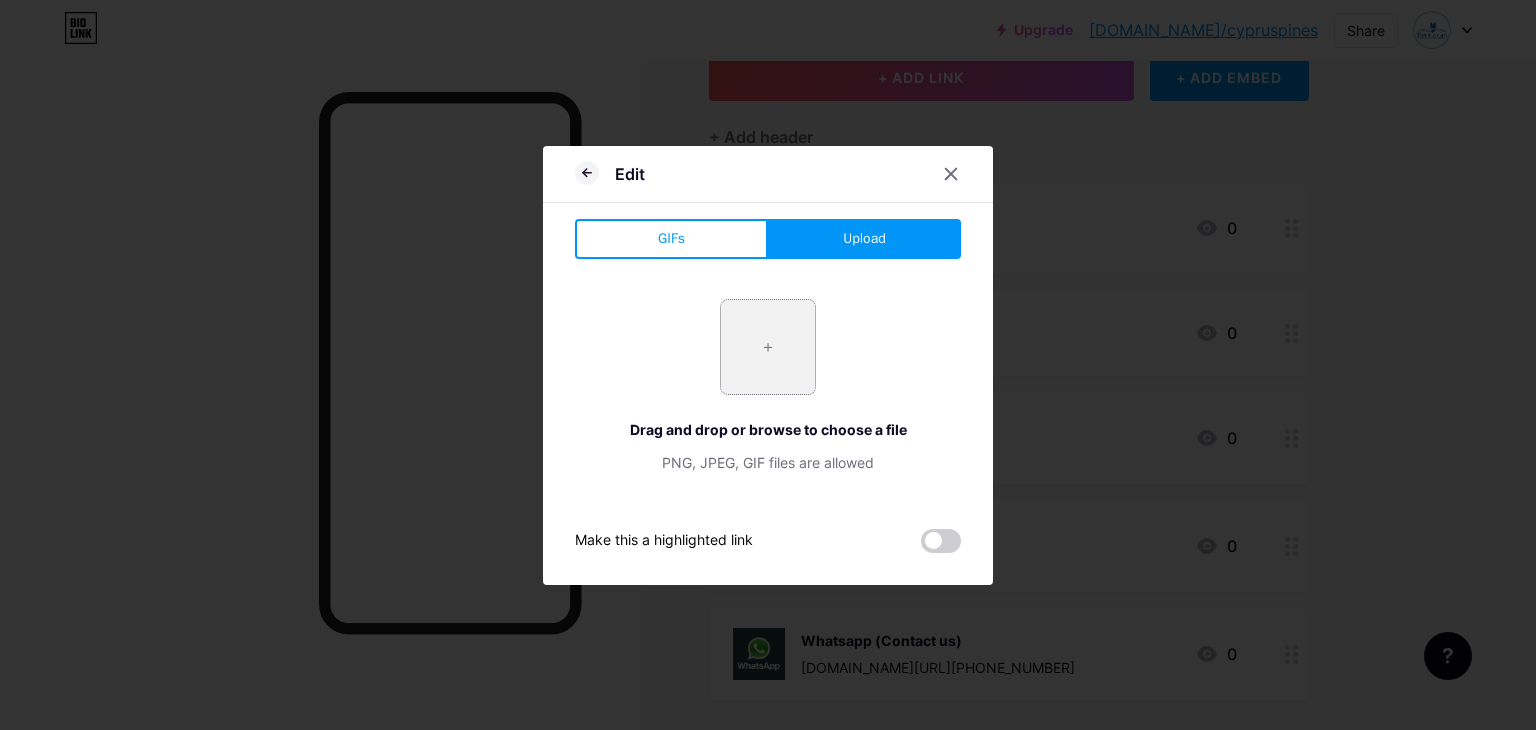 type on "C:\fakepath\download.png" 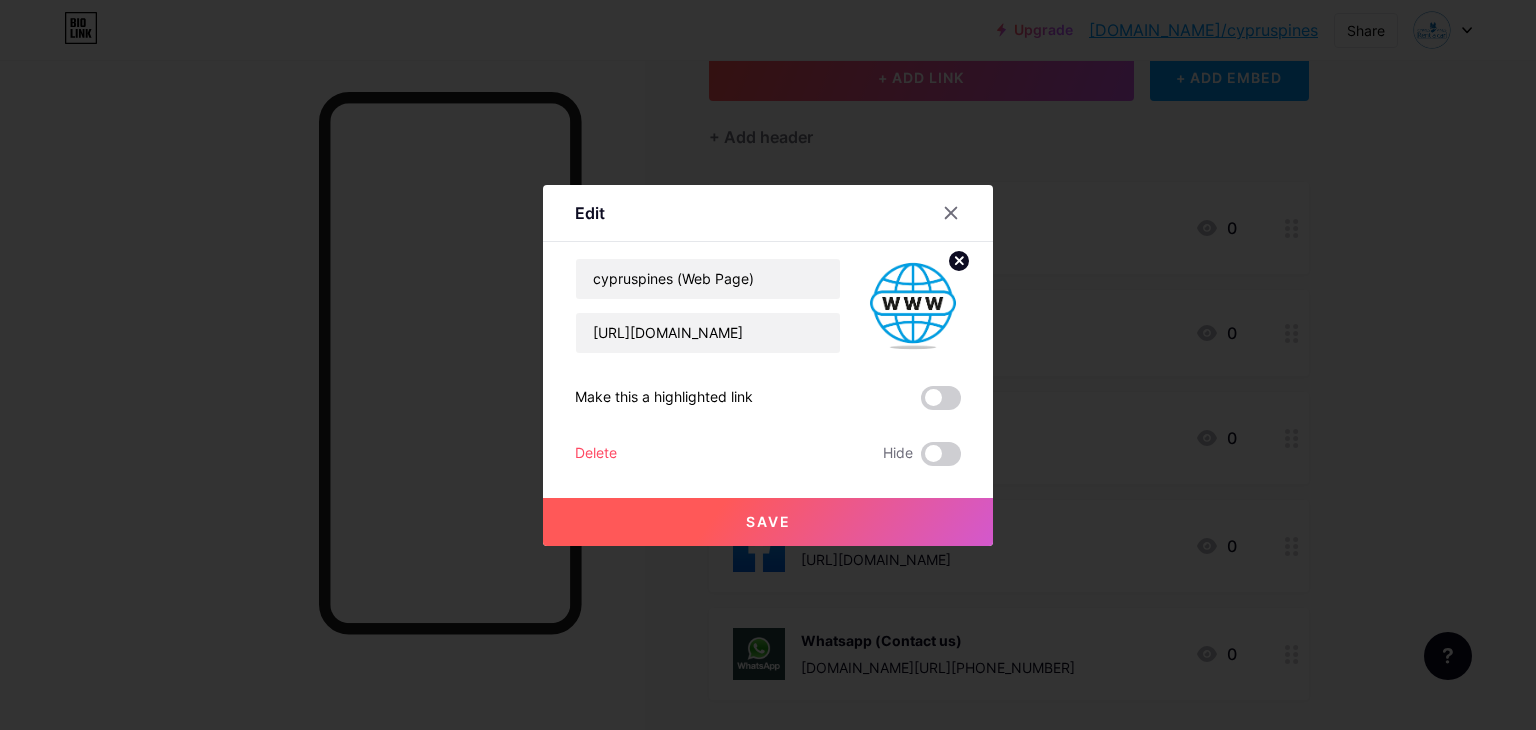 click on "Save" at bounding box center [768, 522] 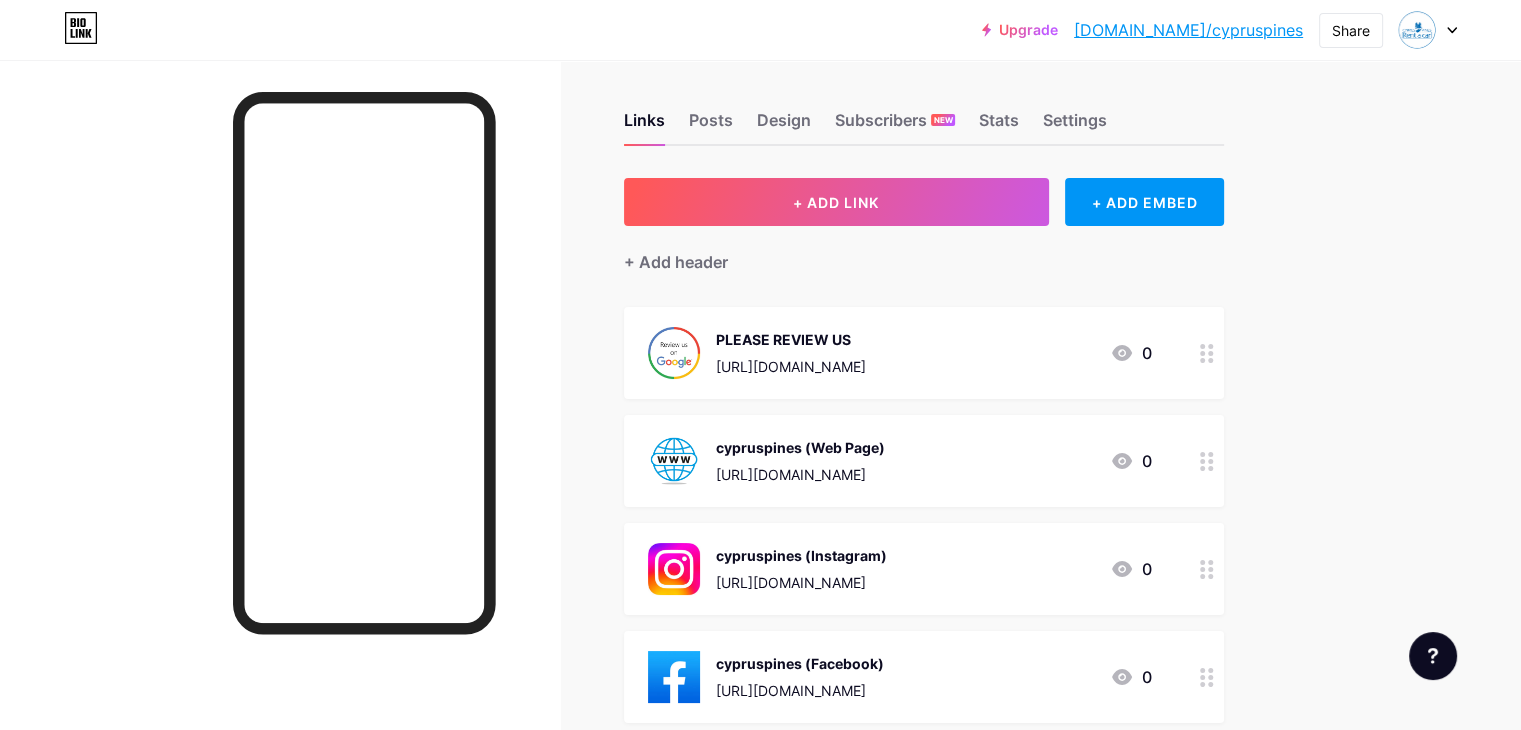 scroll, scrollTop: 0, scrollLeft: 0, axis: both 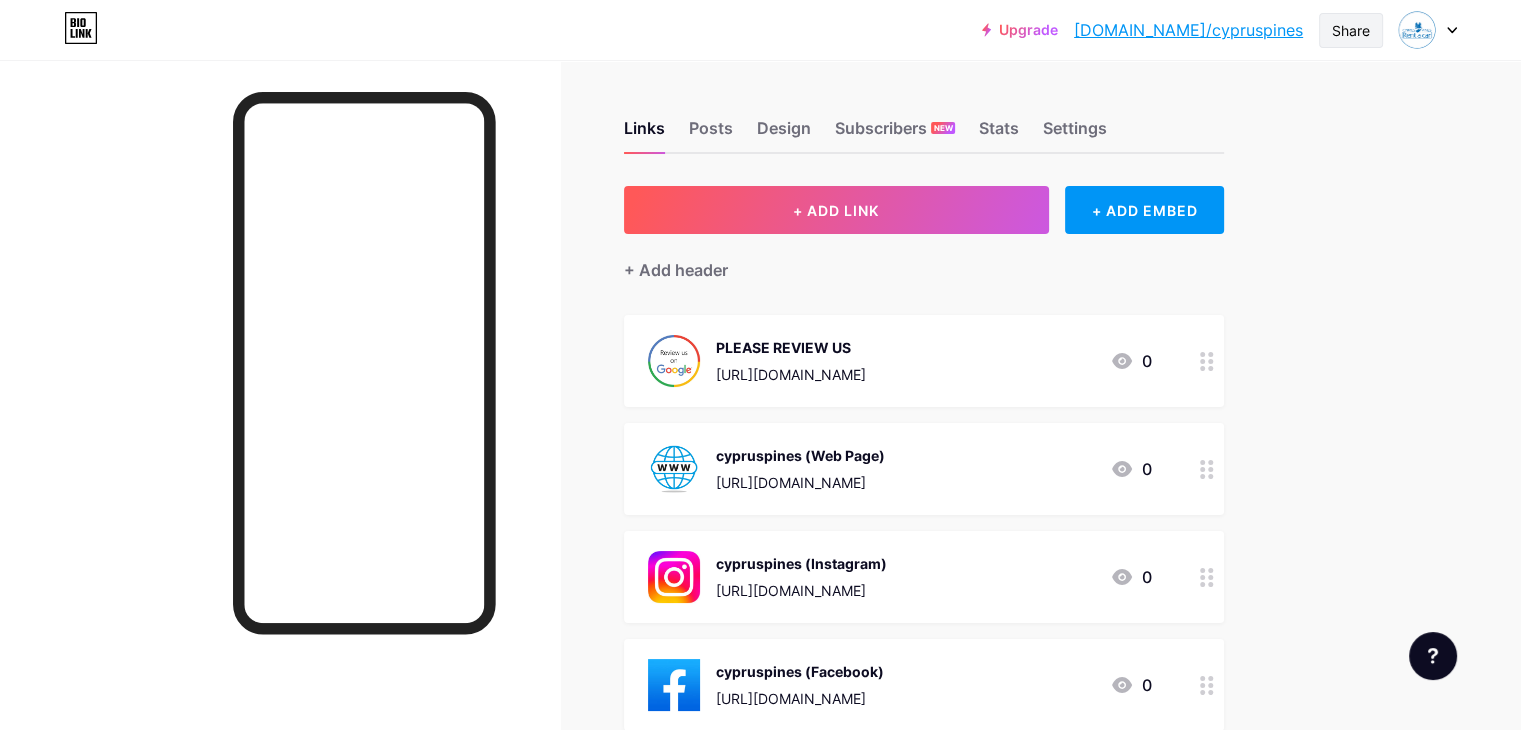 click on "Share" at bounding box center [1351, 30] 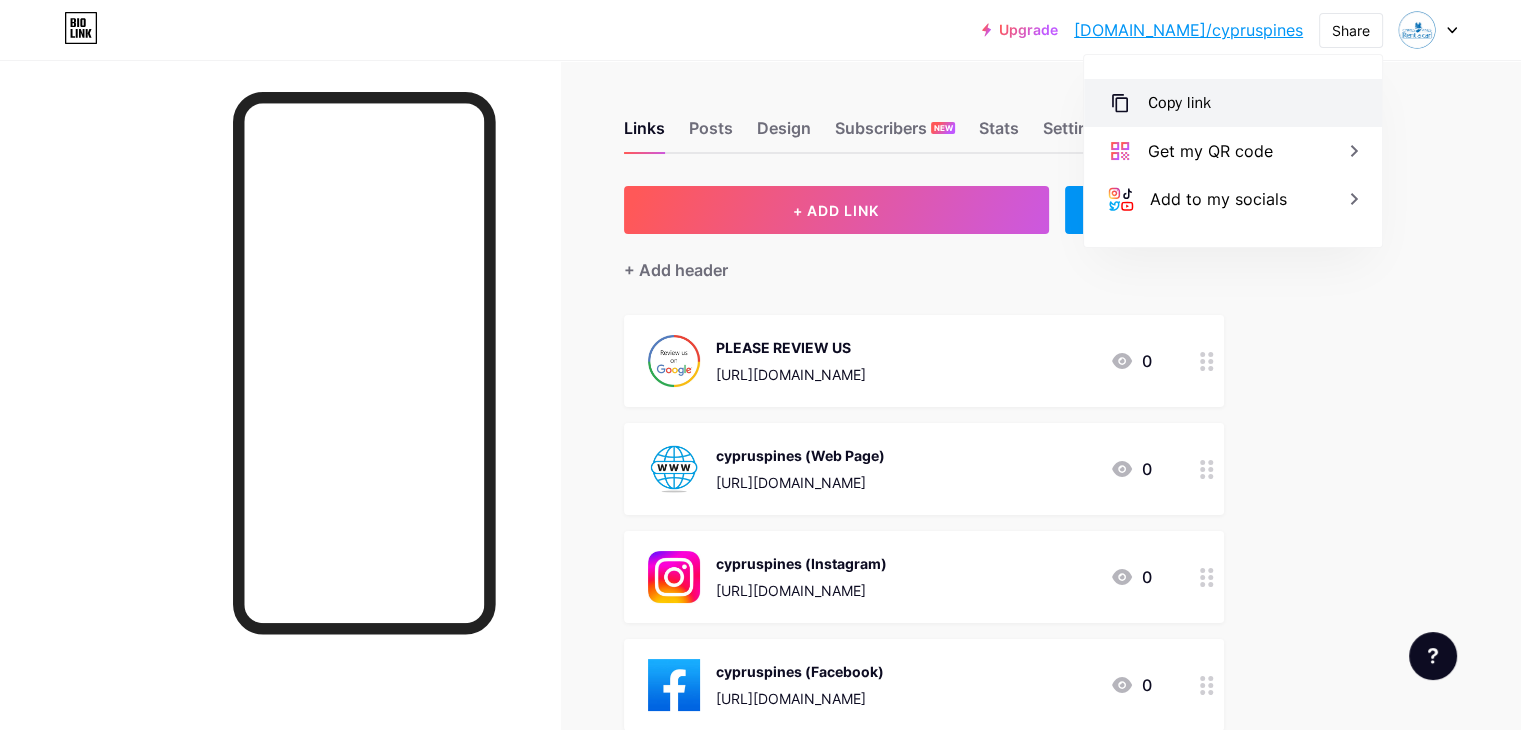 click on "Copy link" at bounding box center (1233, 103) 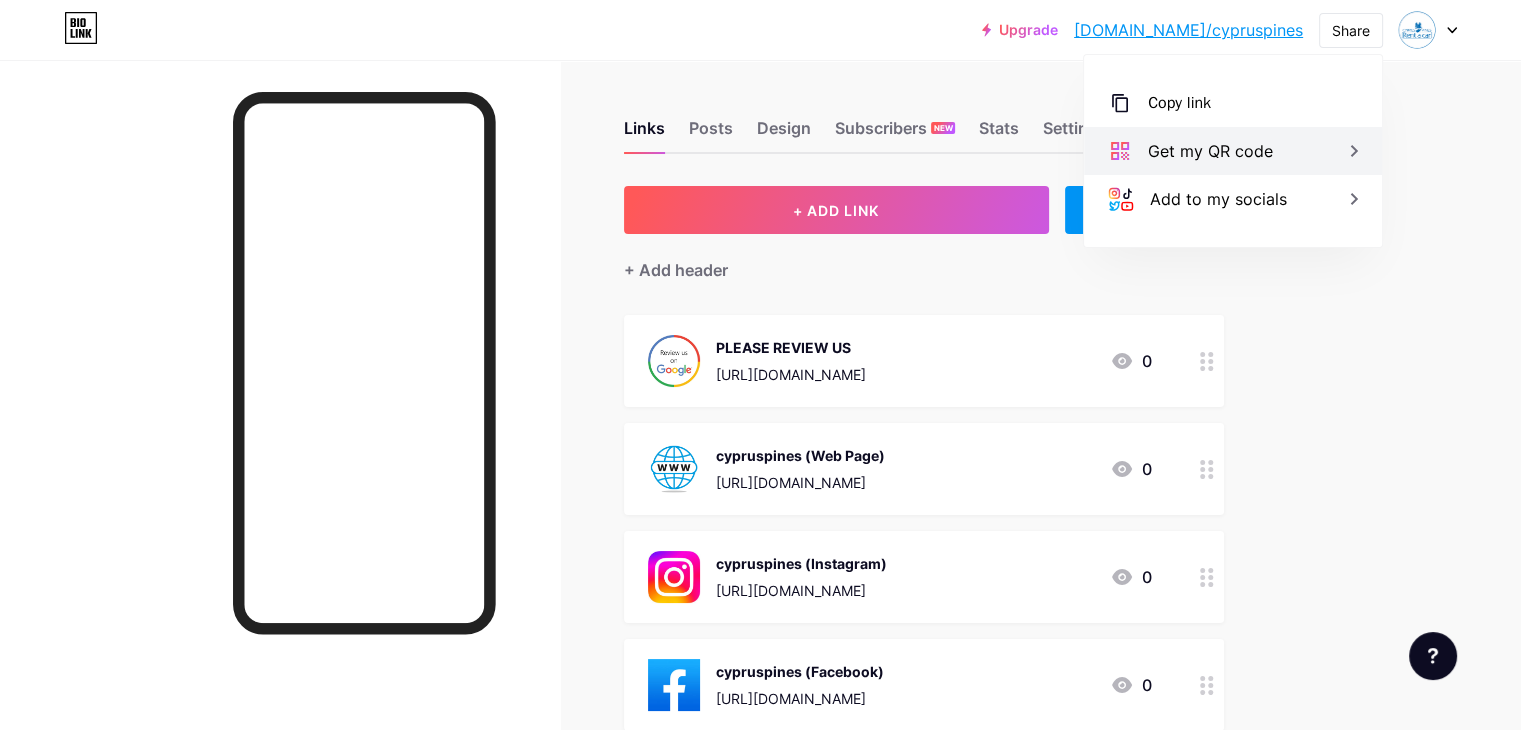 click on "Get my QR code" at bounding box center (1210, 151) 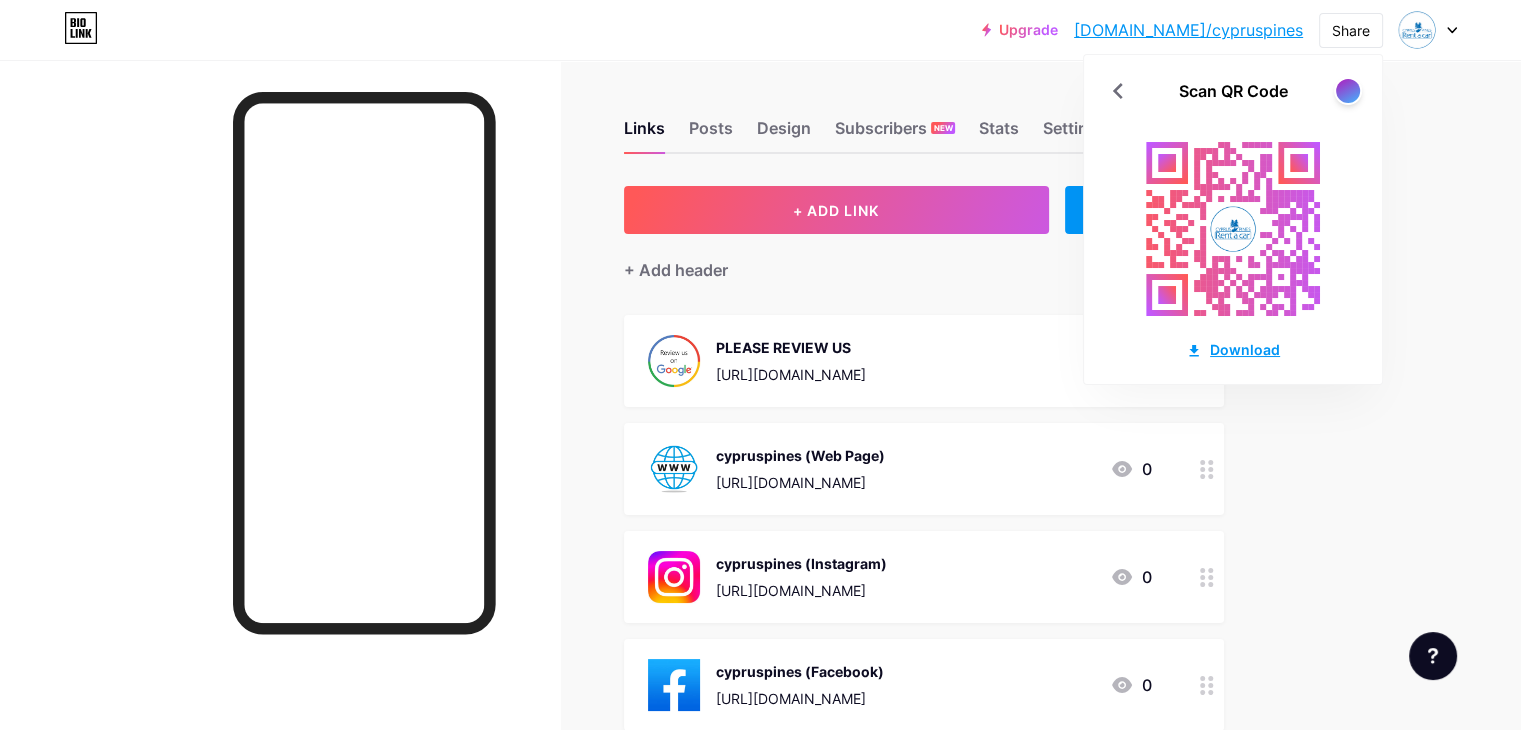 click on "Download" at bounding box center (1233, 349) 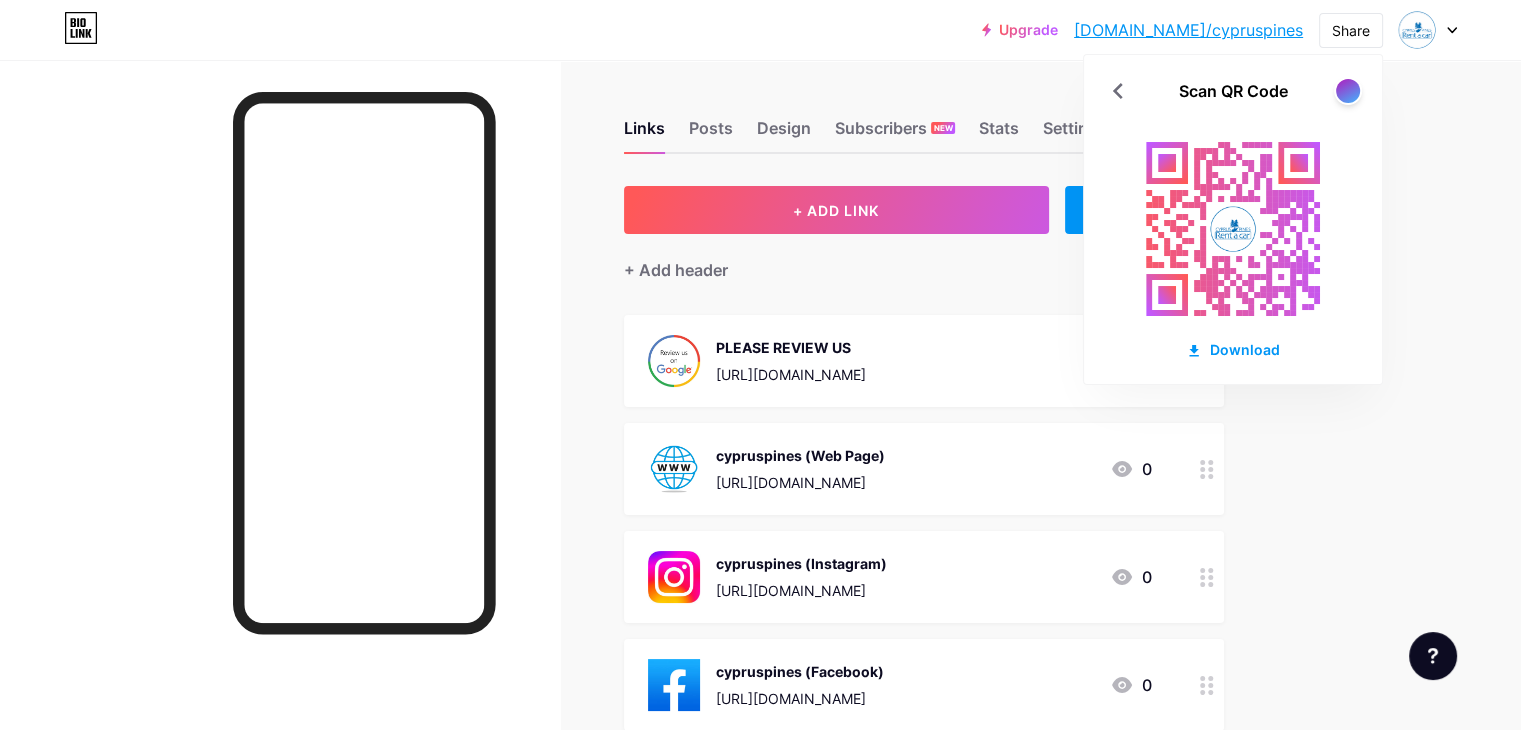 click on "Upgrade   [DOMAIN_NAME]/[GEOGRAPHIC_DATA]...   [DOMAIN_NAME]/cypruspines   Share       Scan QR Code
Download               Switch accounts     [GEOGRAPHIC_DATA] Pines Rent a Car   [DOMAIN_NAME]/cypruspines       + Add a new page        Account settings   Logout   Link Copied
Links
Posts
Design
Subscribers
NEW
Stats
Settings       + ADD LINK     + ADD EMBED
+ Add header
PLEASE REVIEW US
[URL][DOMAIN_NAME]
0
cypruspines (Web Page)
[URL][DOMAIN_NAME]
0
cypruspines (Instagram)
[URL][DOMAIN_NAME]
0
cypruspines (Facebook)
[URL][DOMAIN_NAME]" at bounding box center [760, 536] 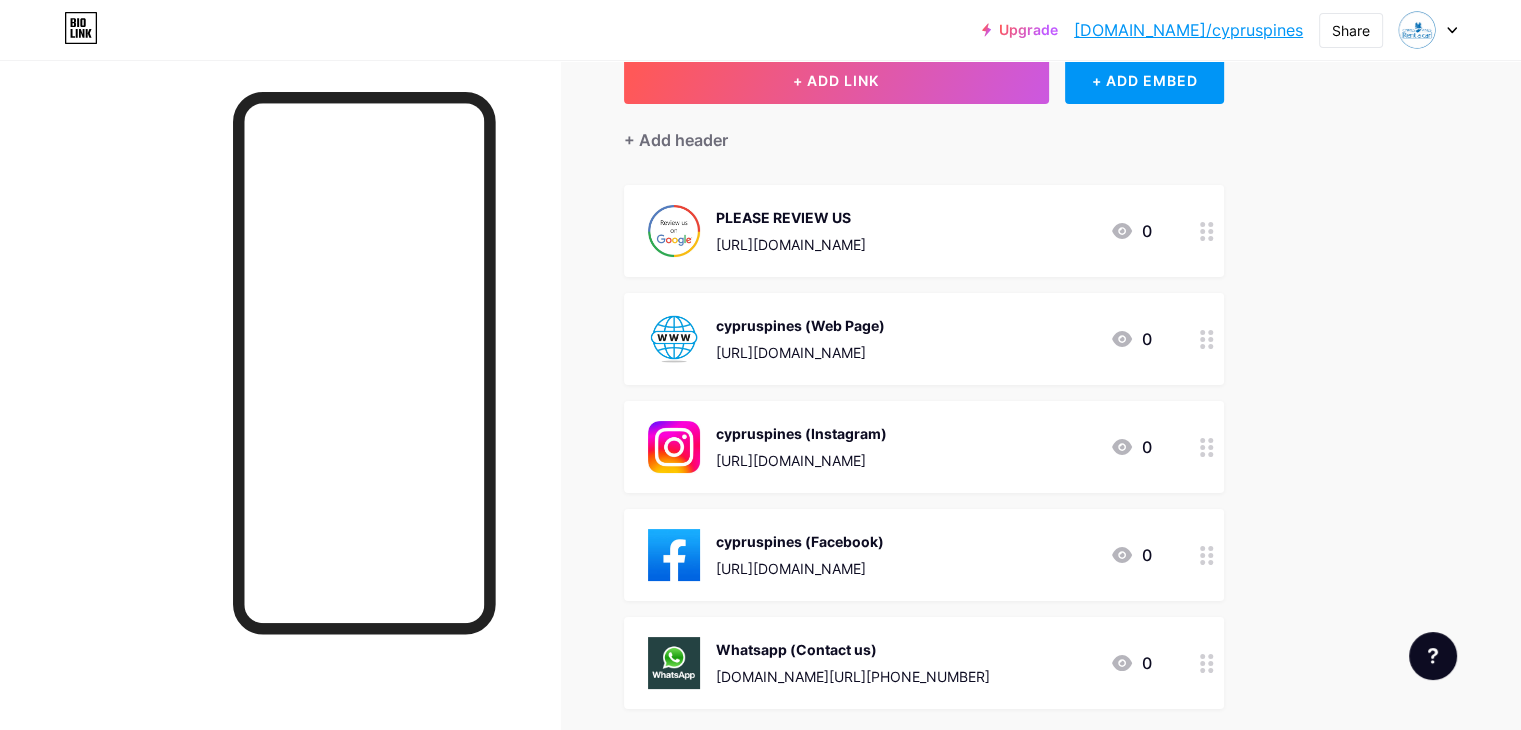 scroll, scrollTop: 133, scrollLeft: 0, axis: vertical 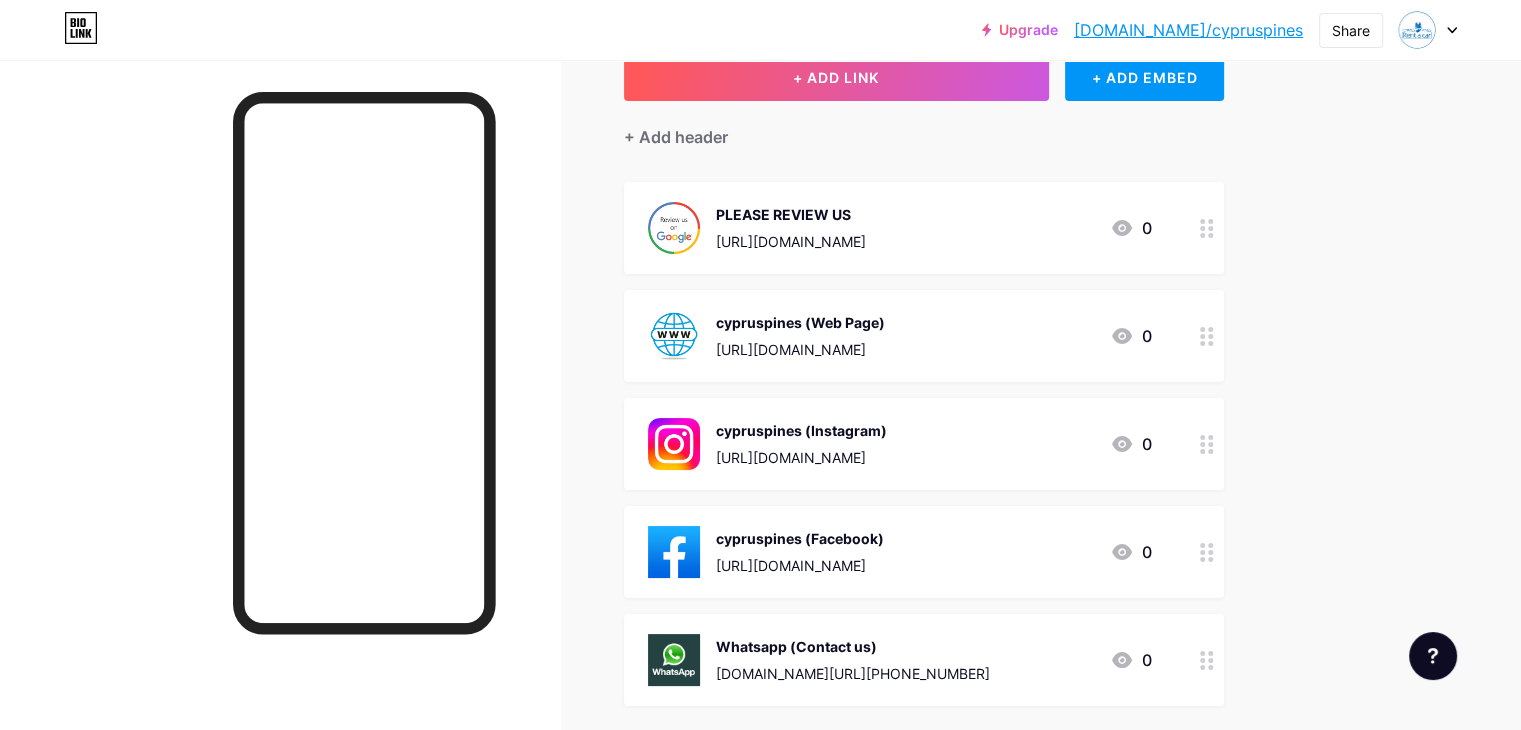 type 